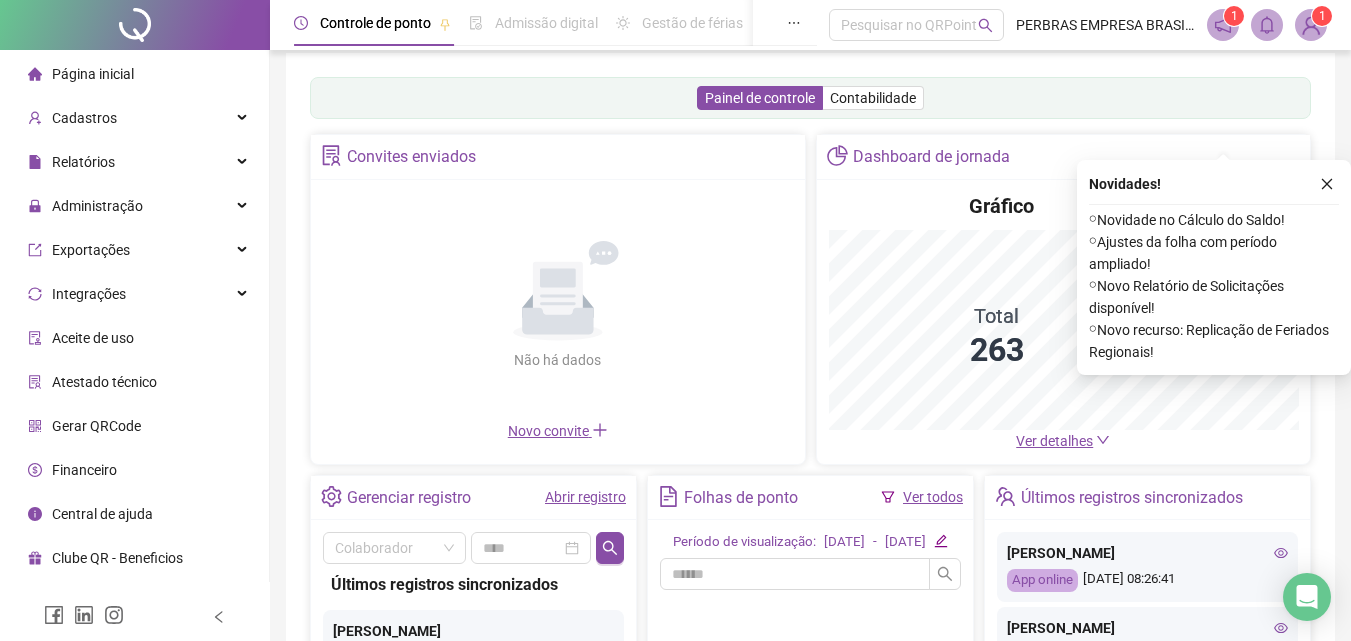 scroll, scrollTop: 200, scrollLeft: 0, axis: vertical 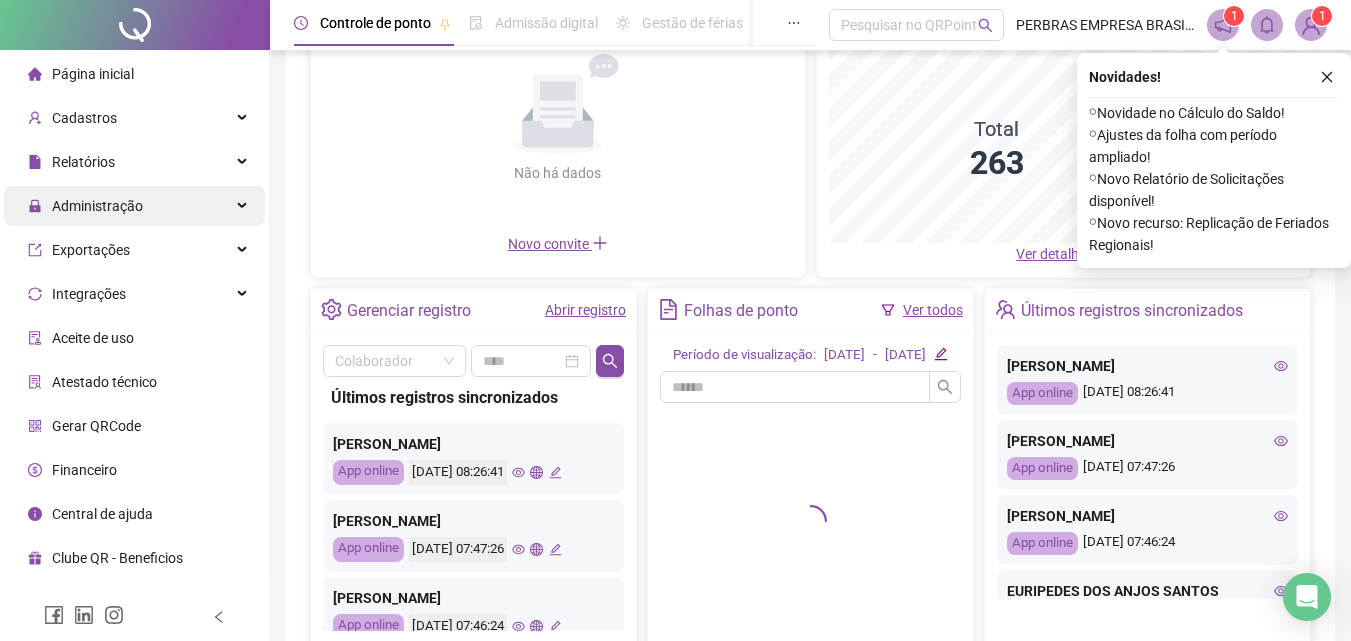 click on "Administração" at bounding box center (97, 206) 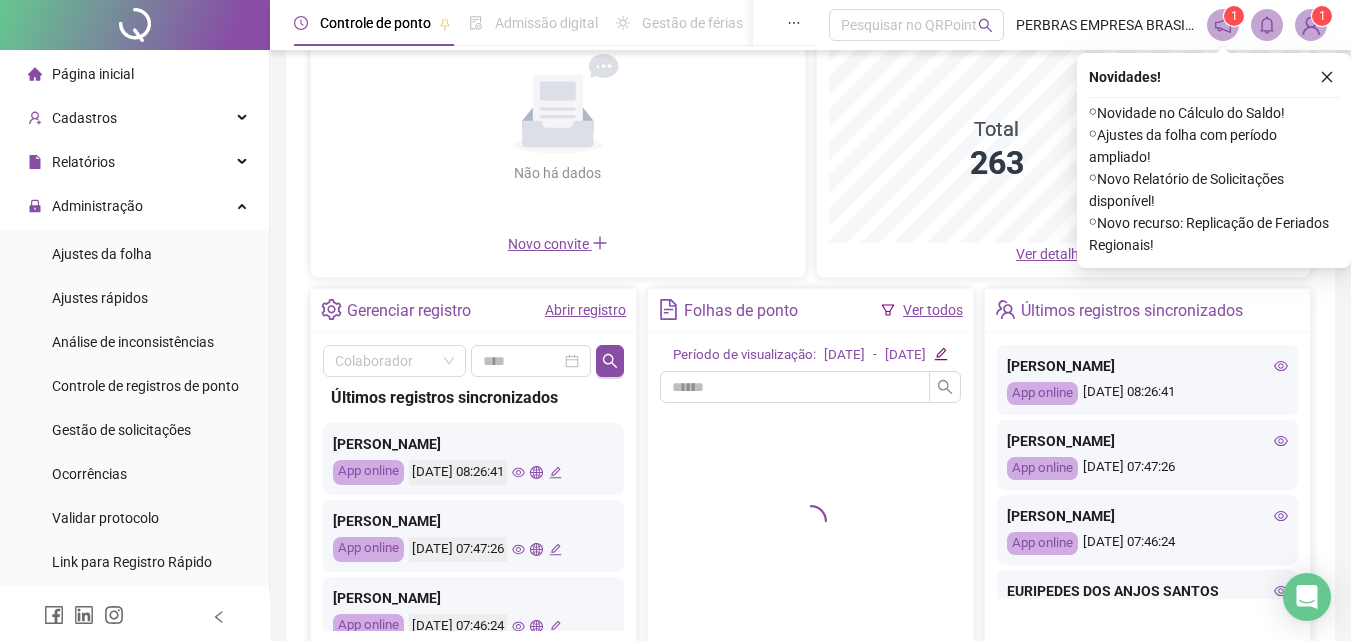 click on "Ajustes da folha" at bounding box center (102, 254) 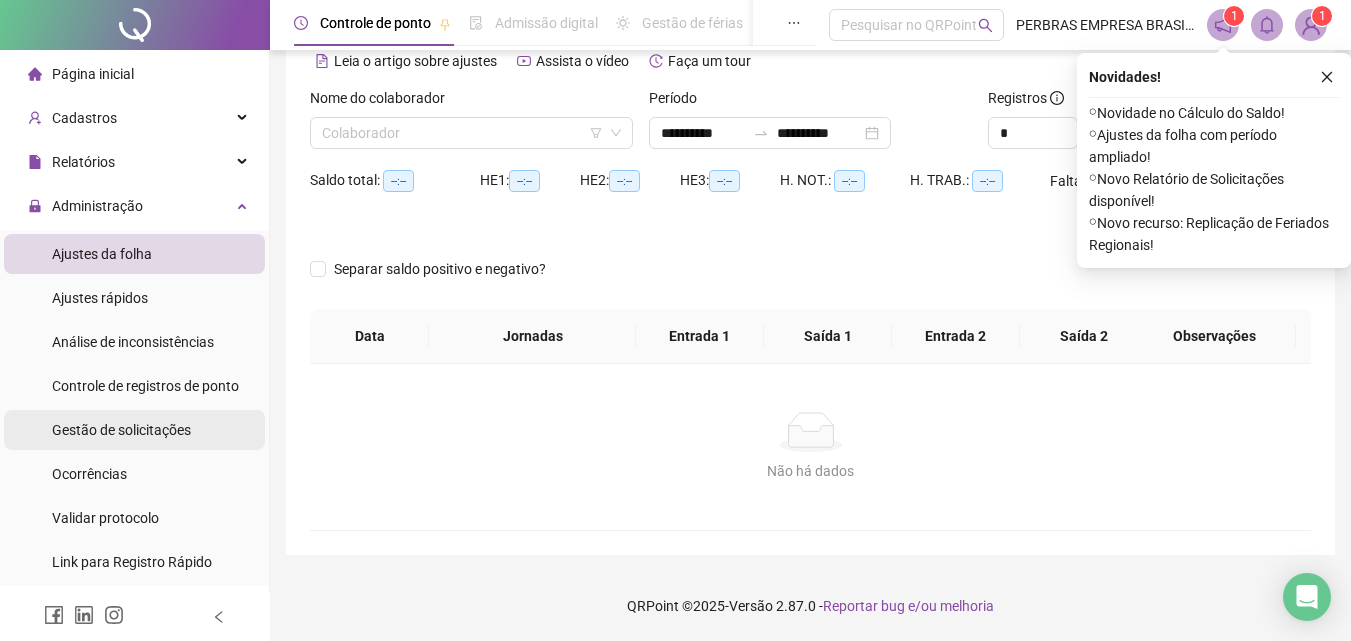 scroll, scrollTop: 97, scrollLeft: 0, axis: vertical 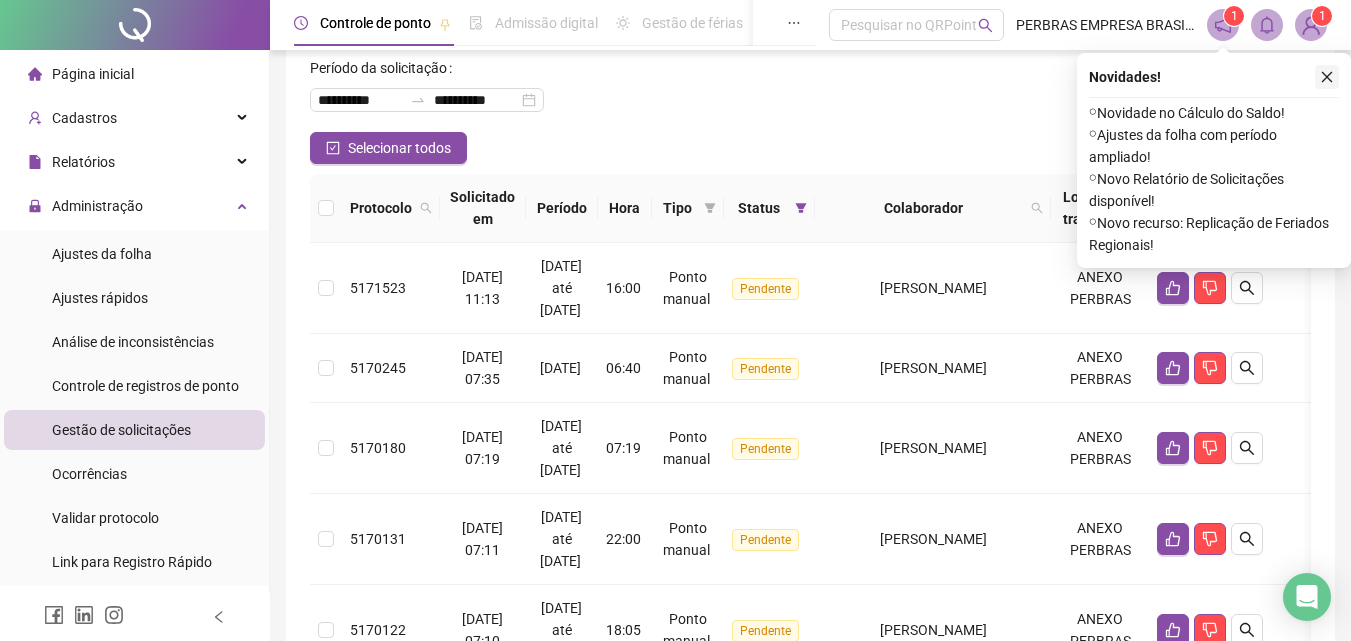 click 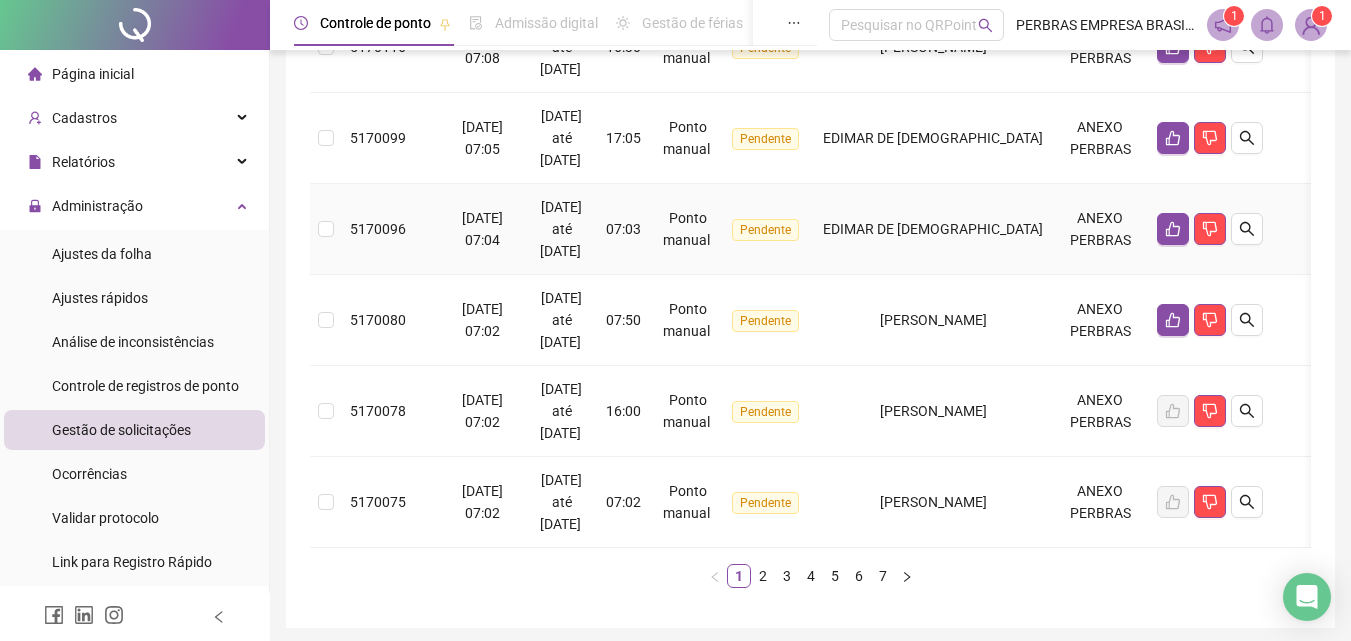 scroll, scrollTop: 938, scrollLeft: 0, axis: vertical 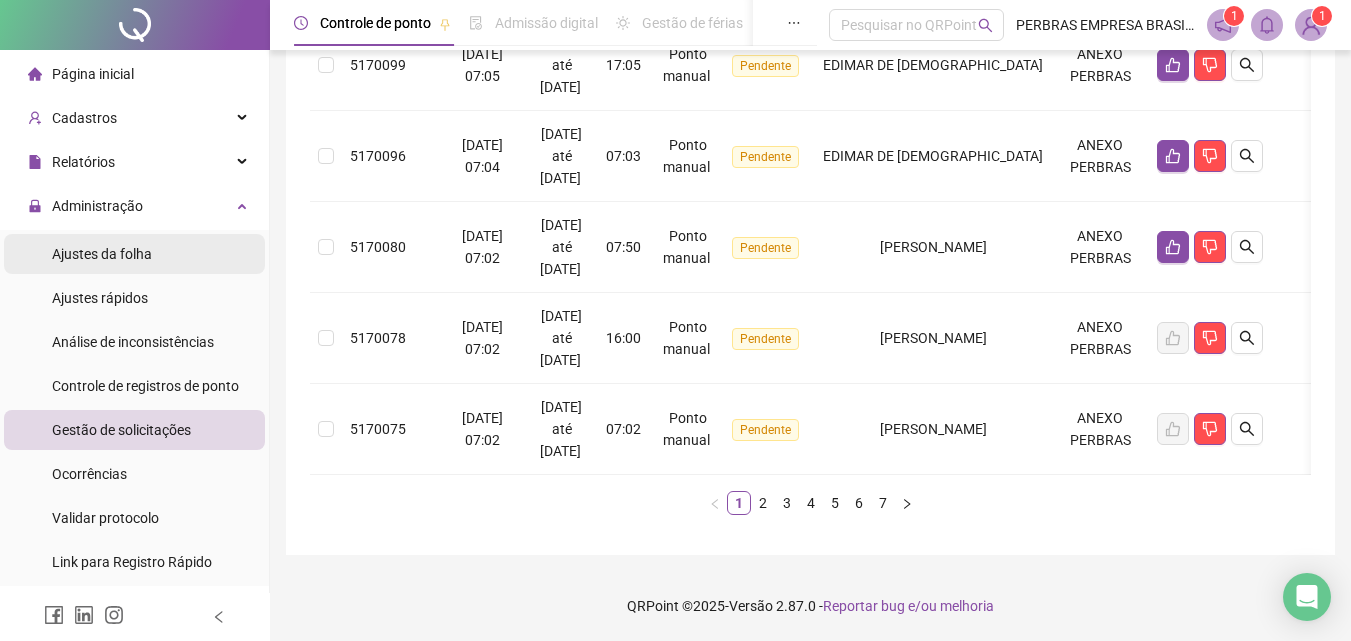 click on "Ajustes da folha" at bounding box center (102, 254) 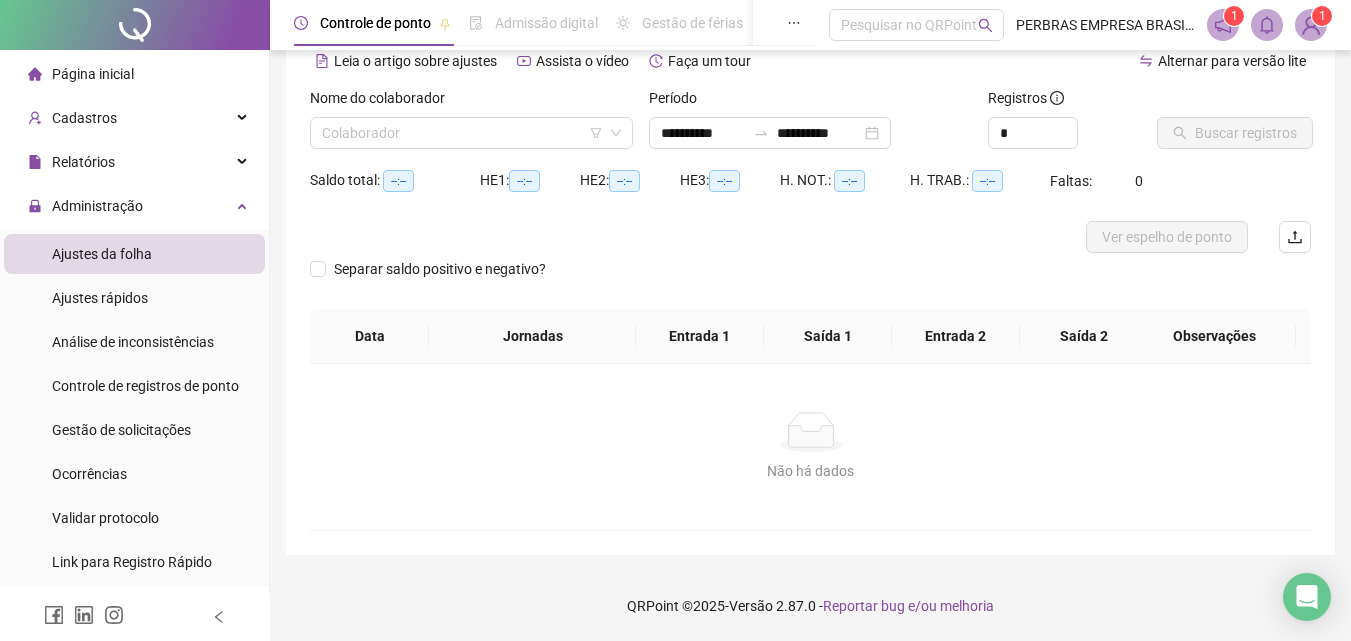 scroll, scrollTop: 97, scrollLeft: 0, axis: vertical 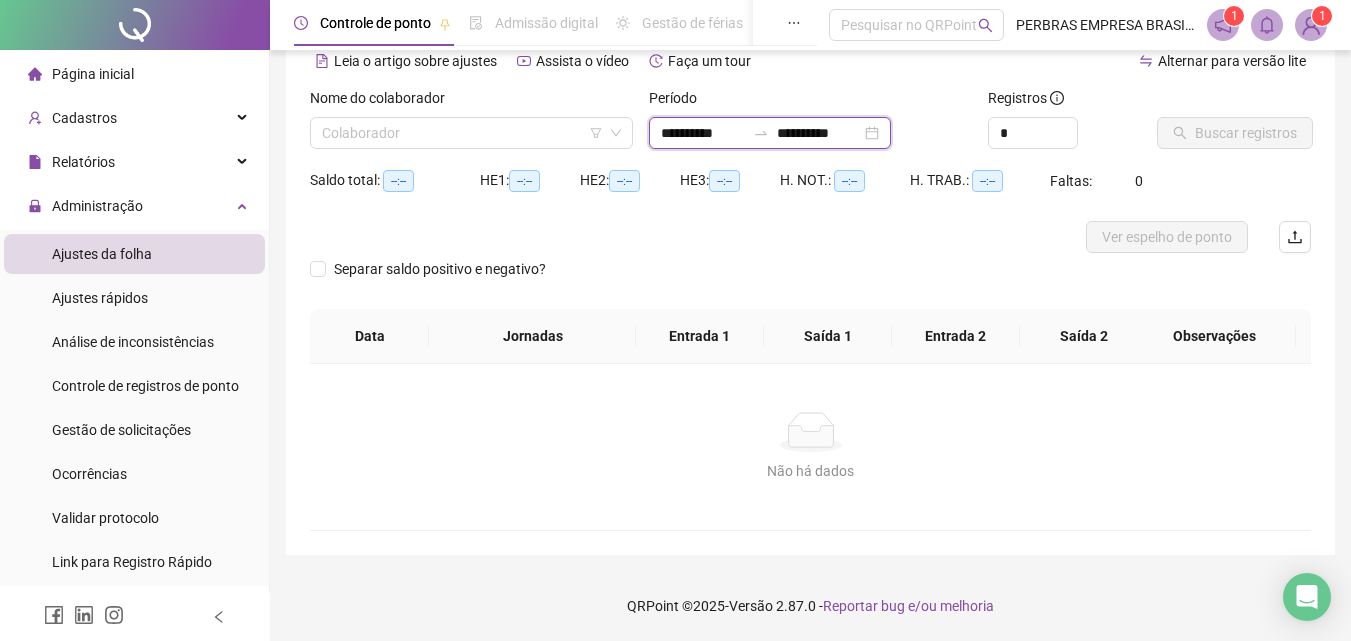 click on "**********" at bounding box center [703, 133] 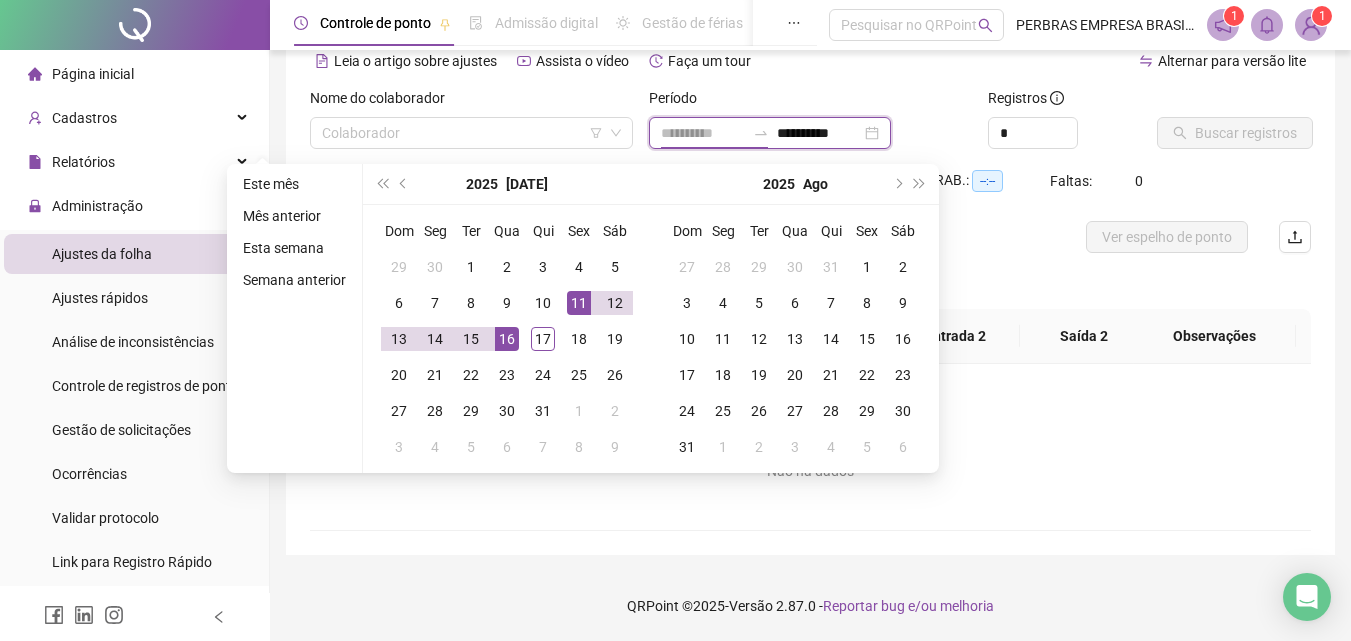 type on "**********" 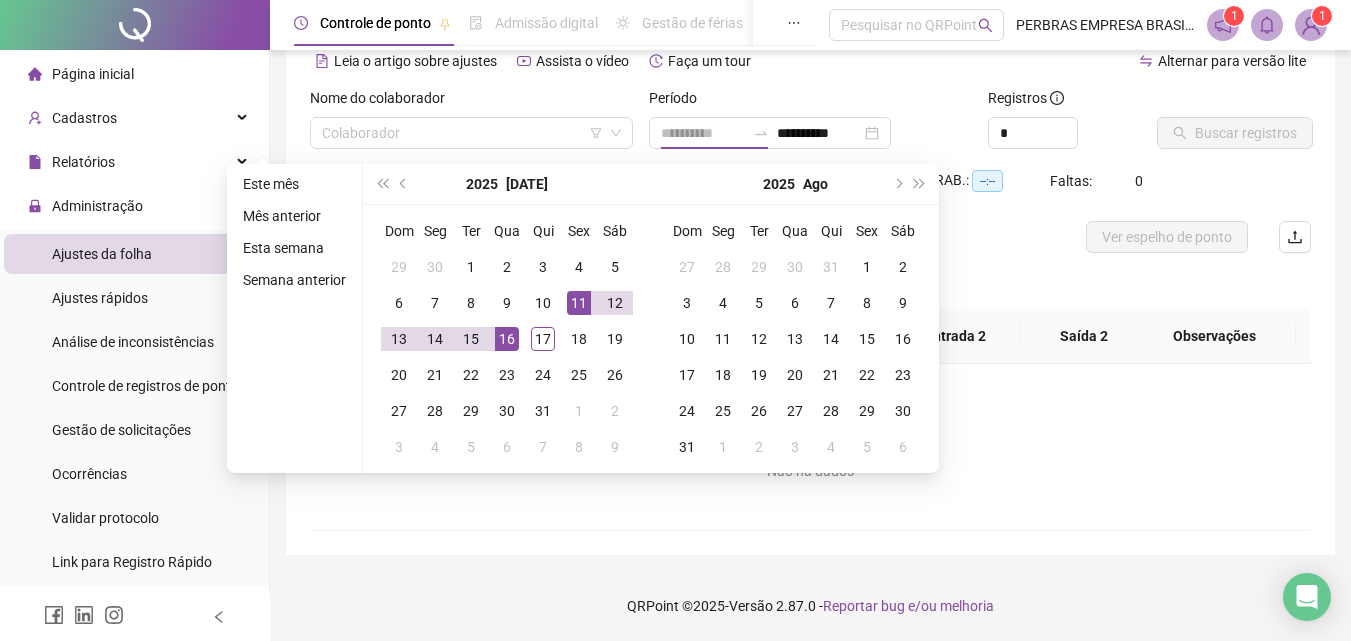 click on "11" at bounding box center (579, 303) 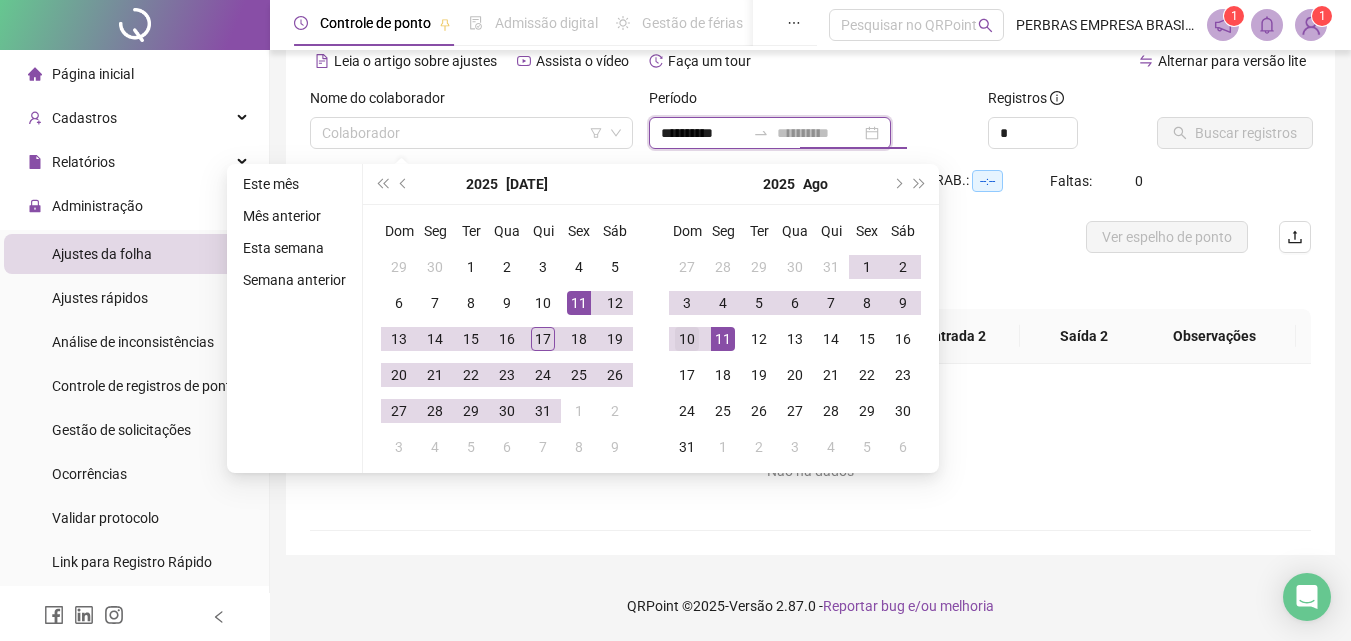 type on "**********" 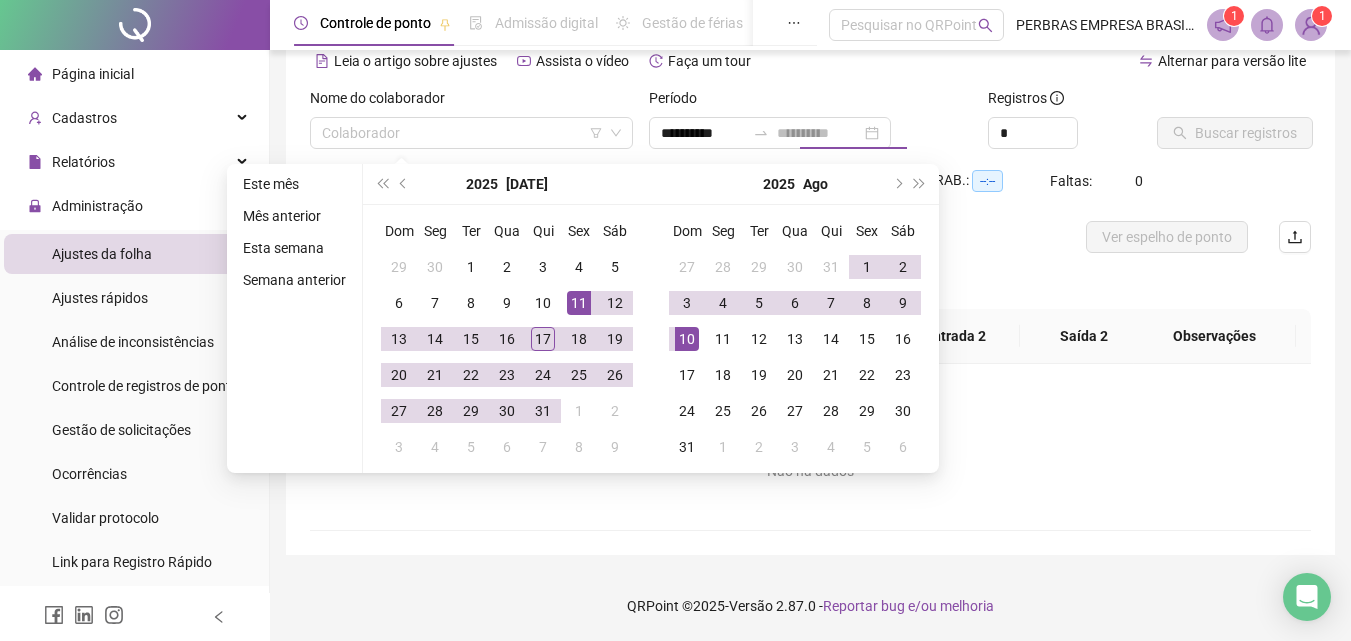 click on "10" at bounding box center (687, 339) 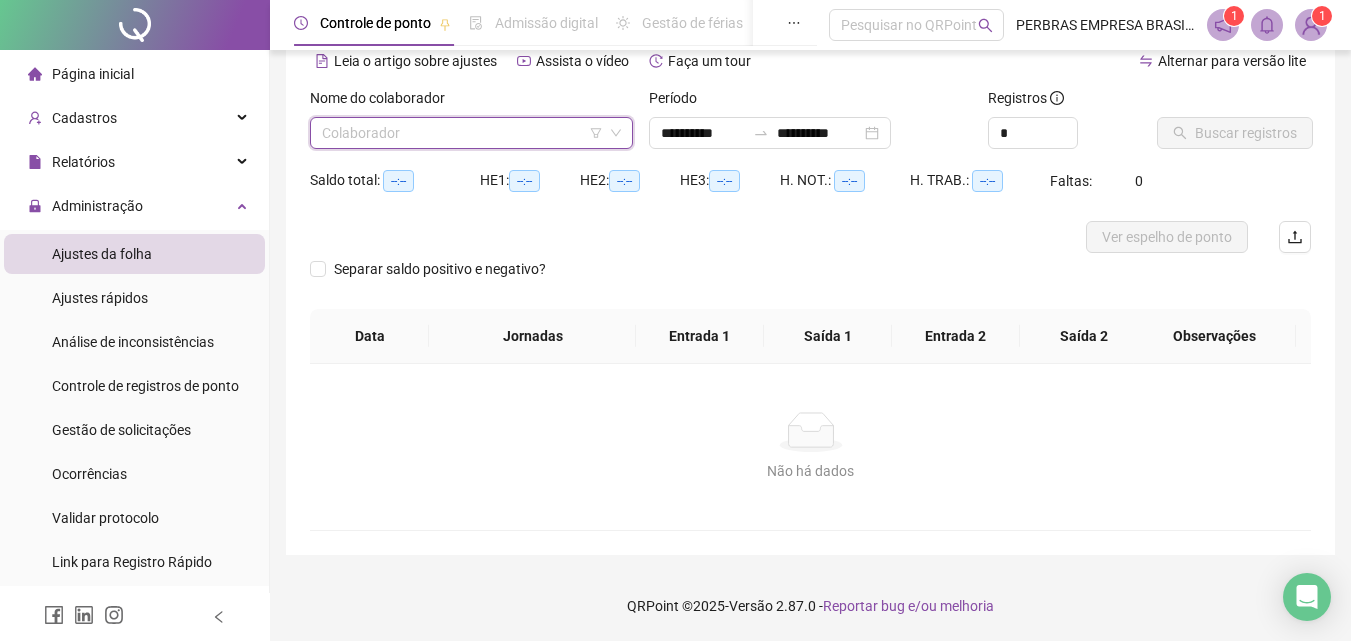 click at bounding box center [465, 133] 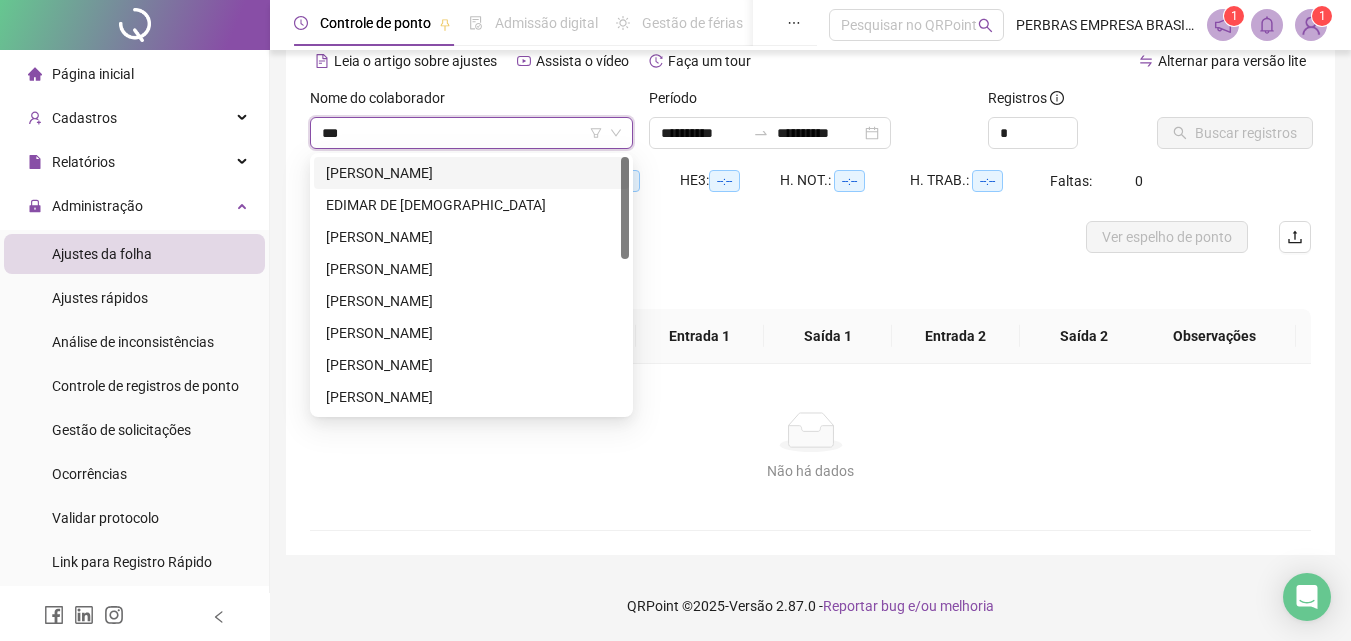 type on "****" 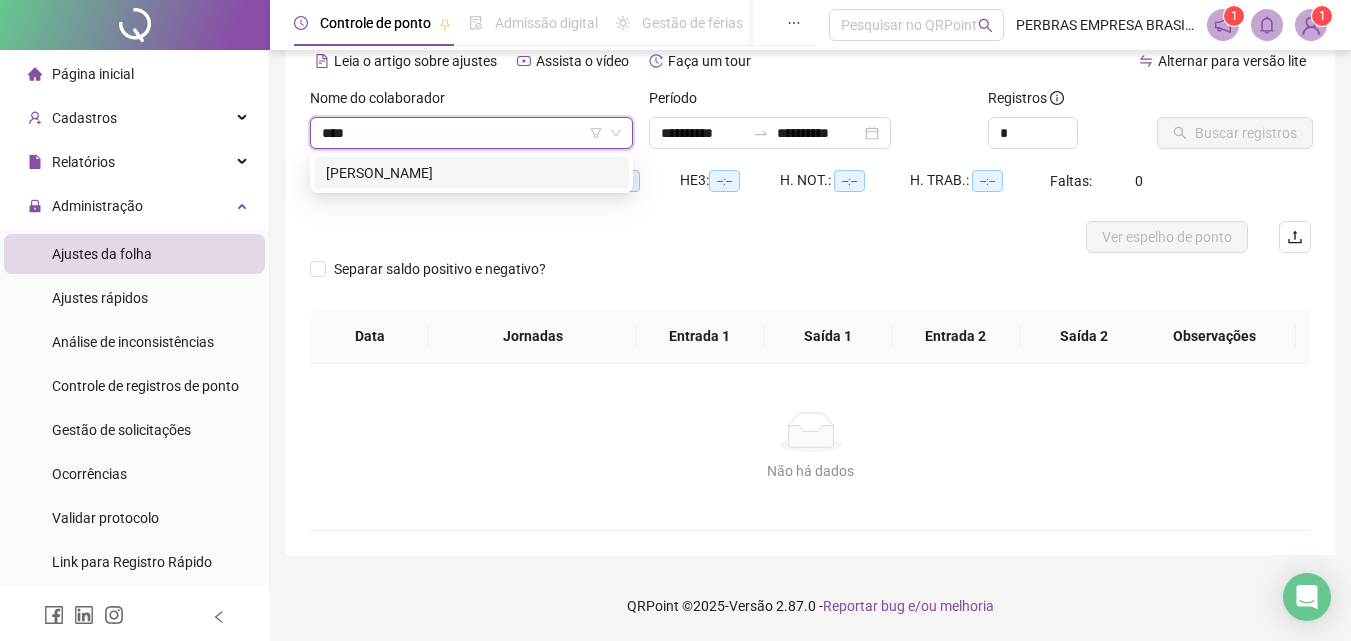 click on "[PERSON_NAME]" at bounding box center [471, 173] 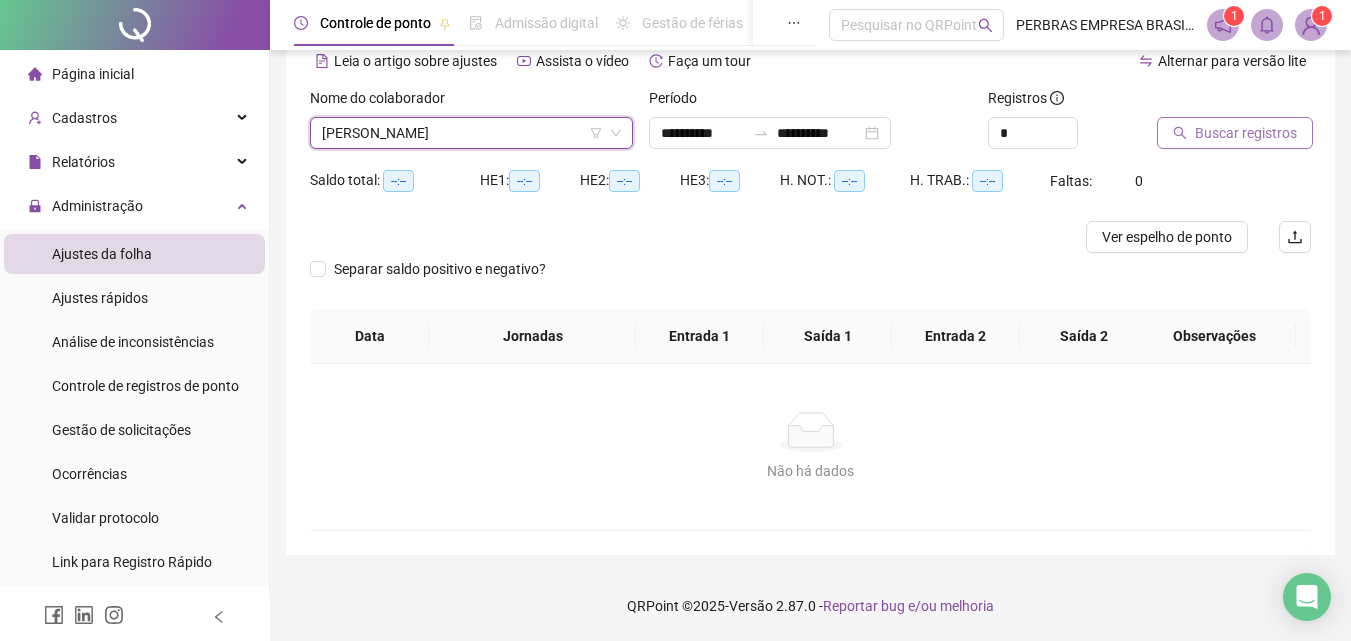 click on "Buscar registros" at bounding box center (1246, 133) 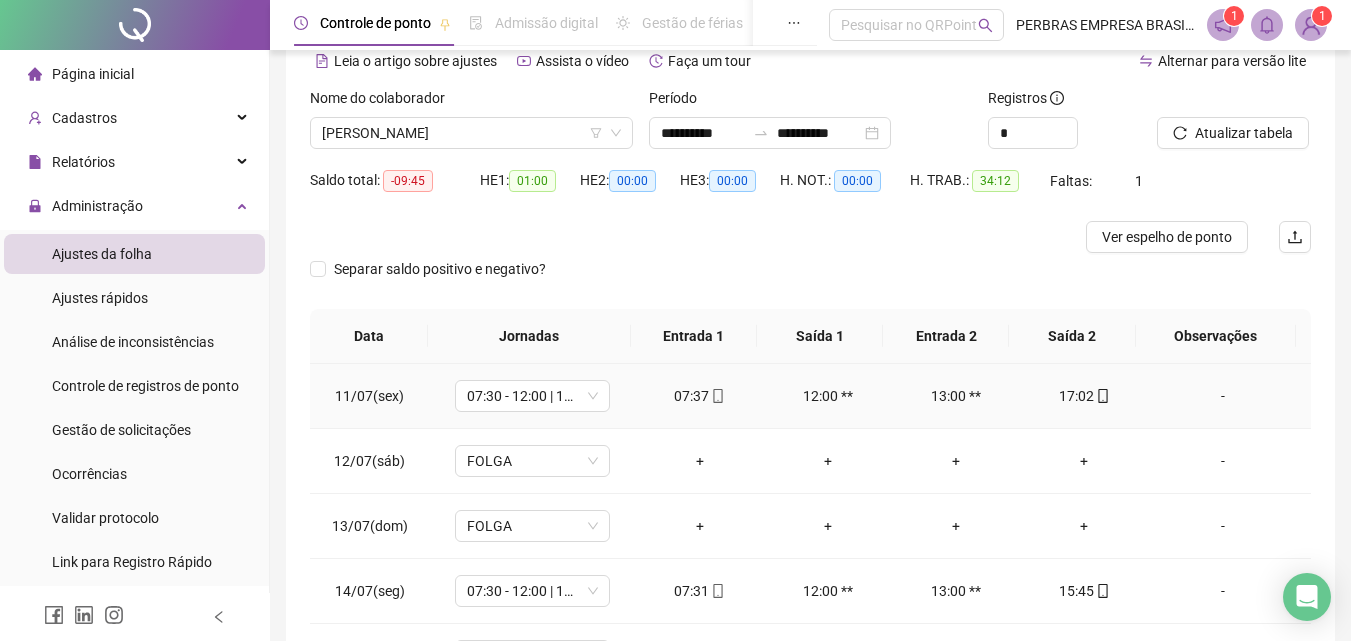 scroll, scrollTop: 28, scrollLeft: 0, axis: vertical 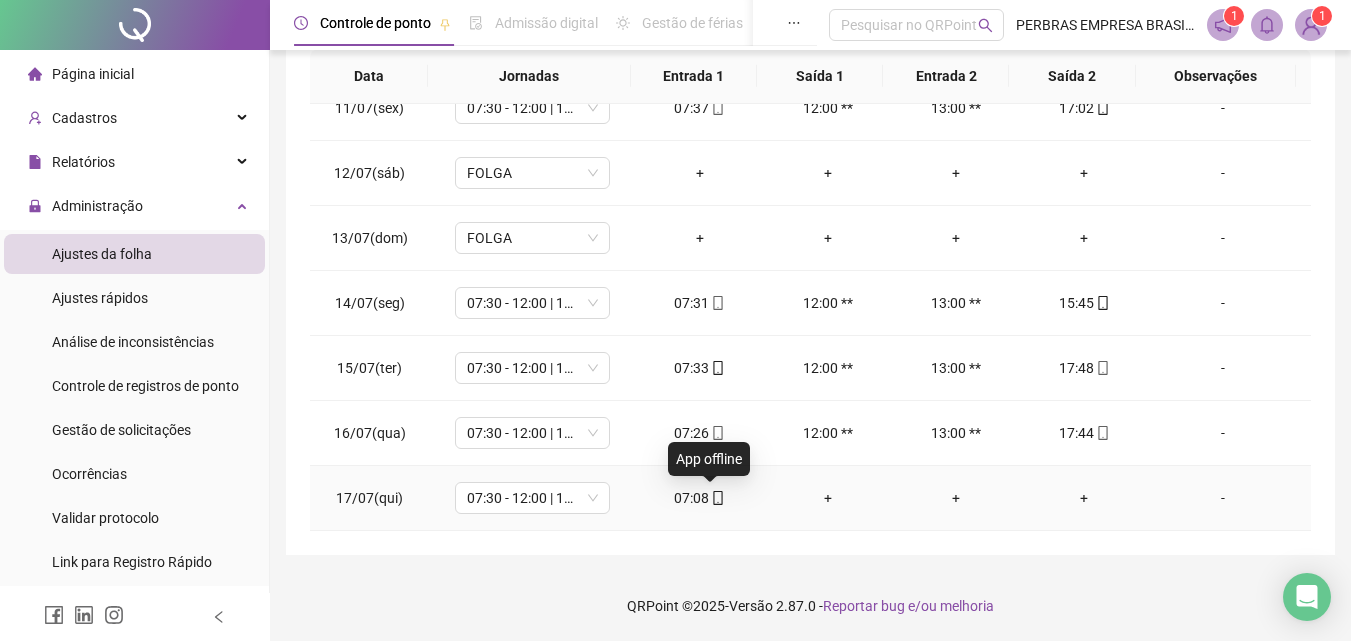 click 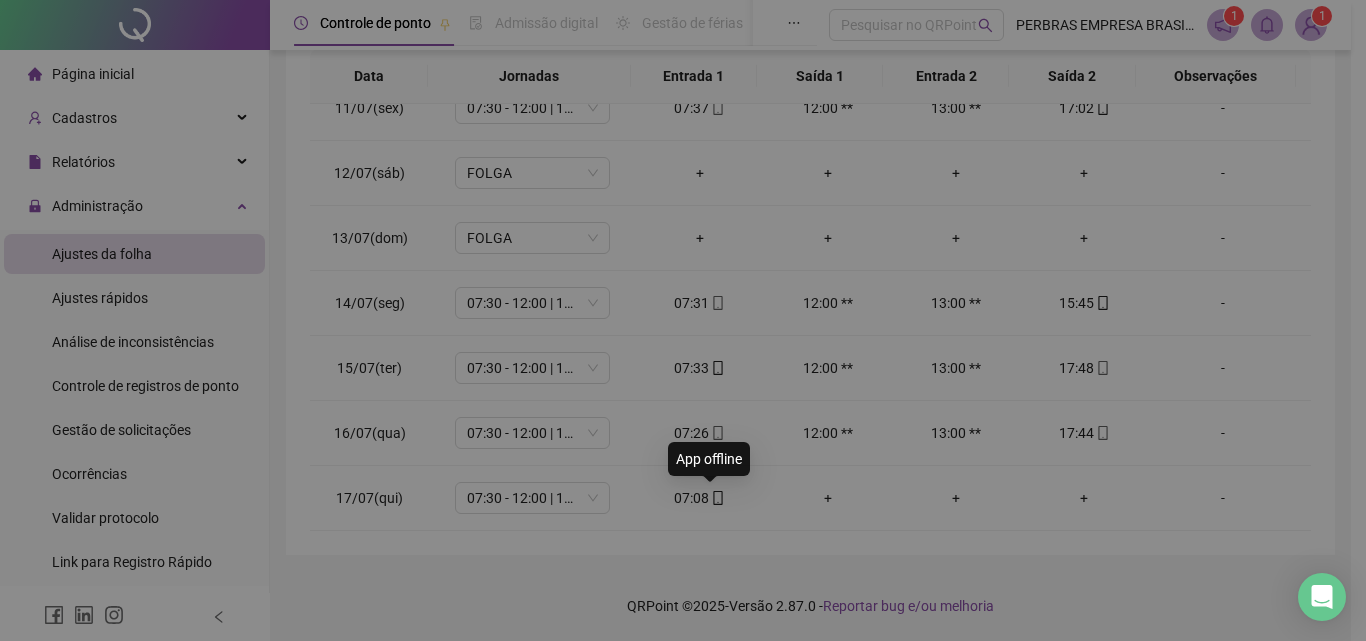 type on "**********" 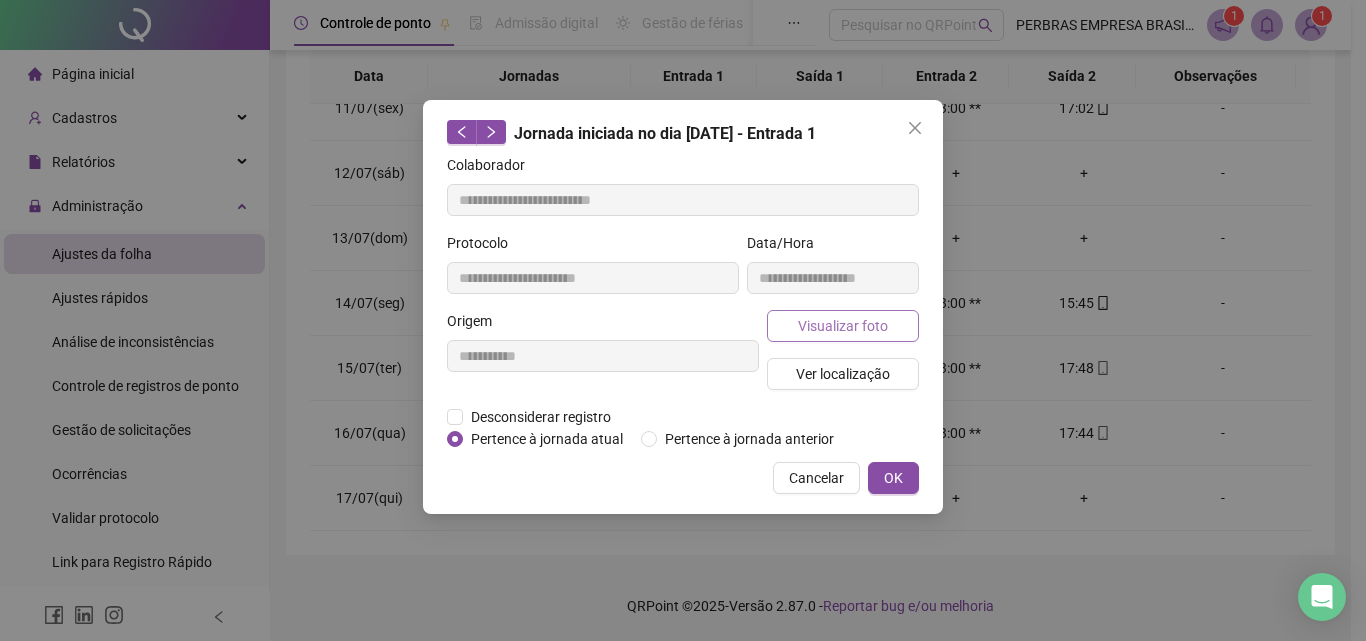 click on "Visualizar foto" at bounding box center (843, 326) 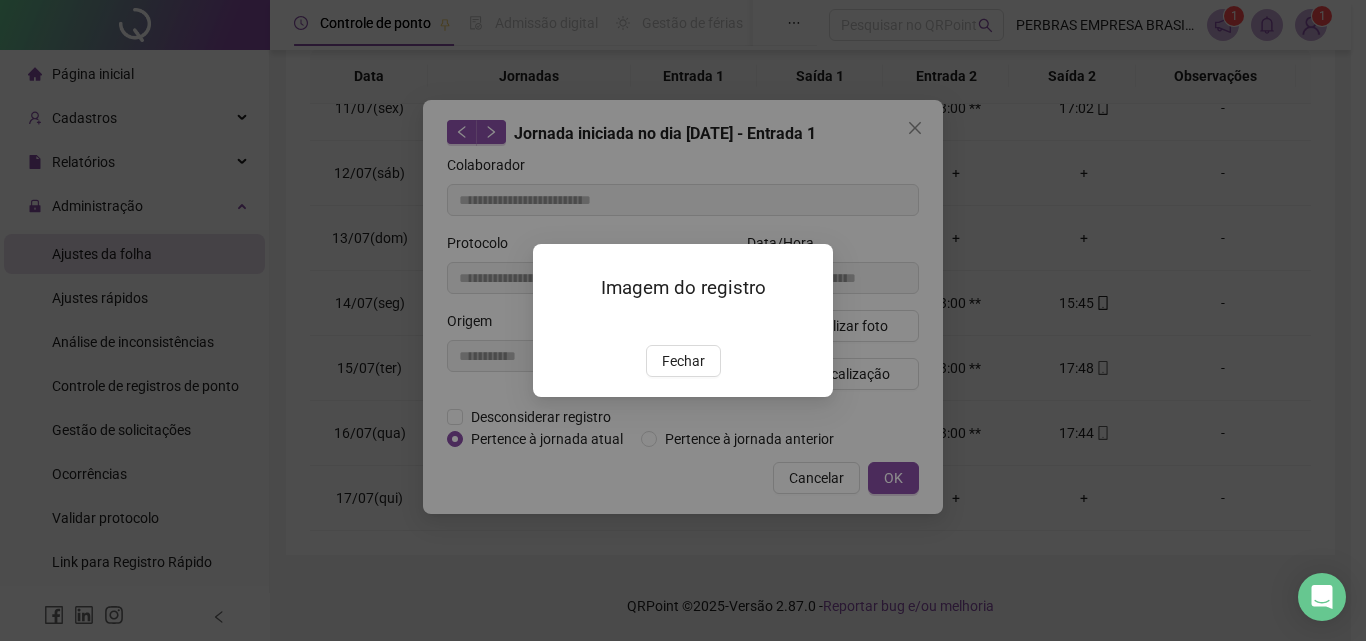 click at bounding box center [557, 324] 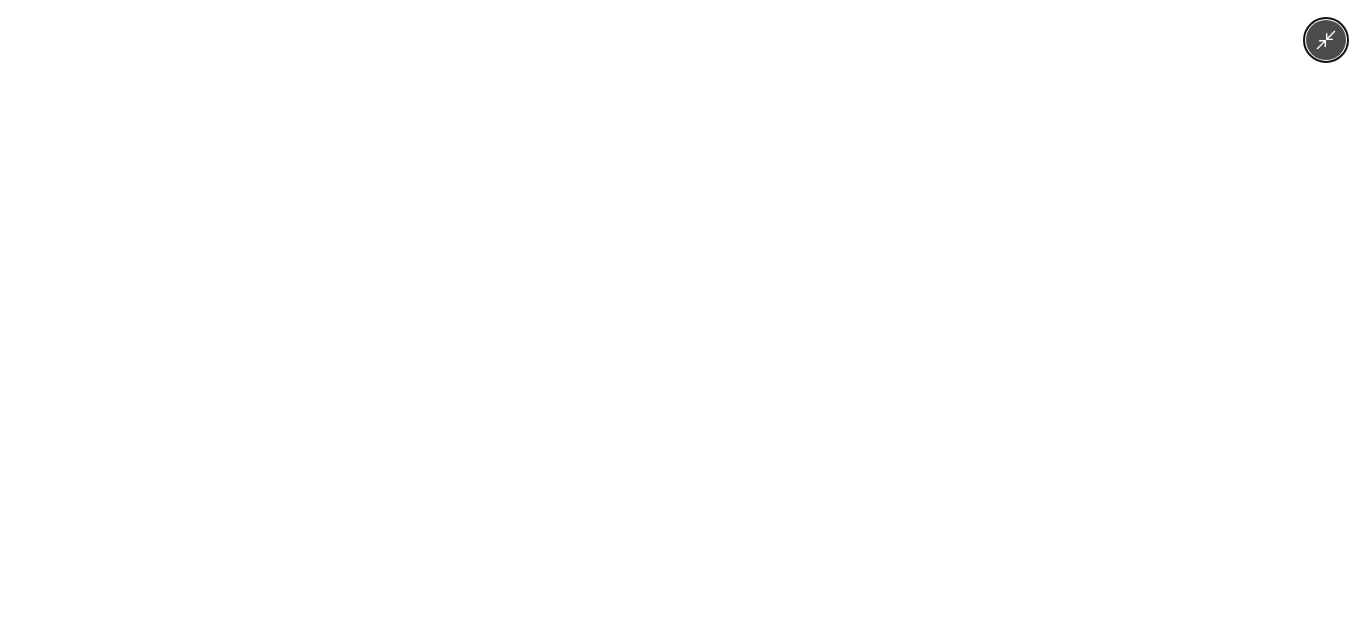 click at bounding box center [683, 320] 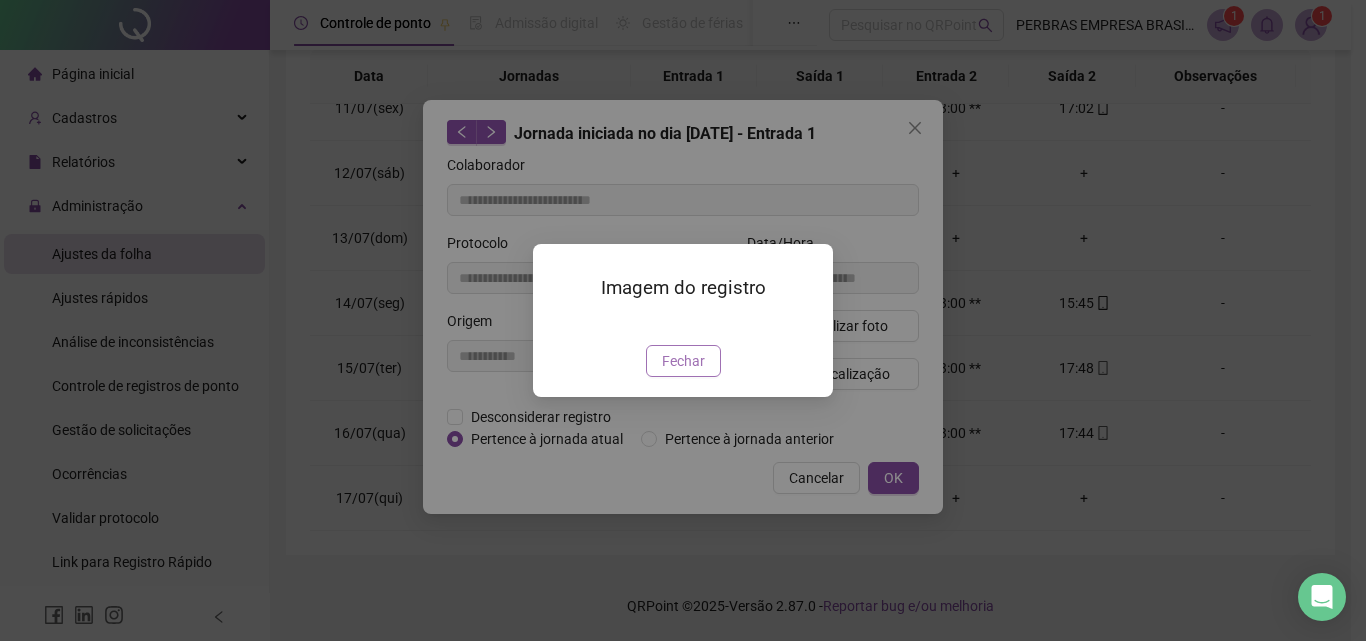 click on "Fechar" at bounding box center [683, 361] 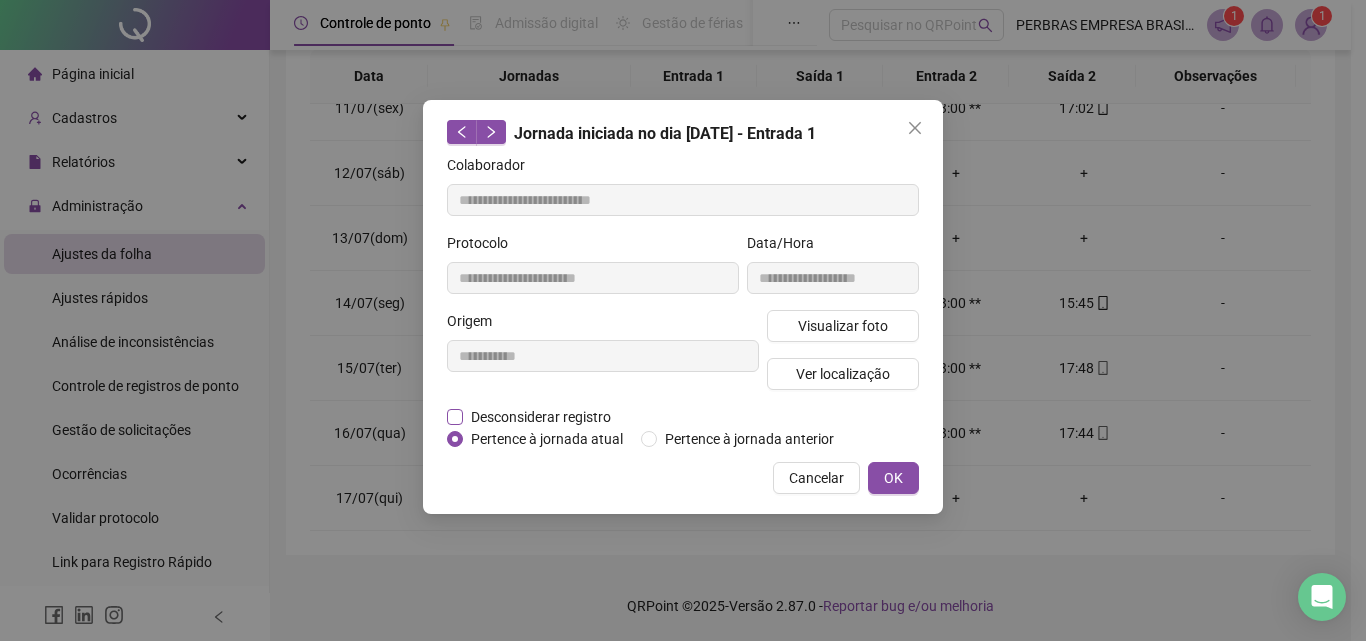 click on "Desconsiderar registro" at bounding box center [541, 417] 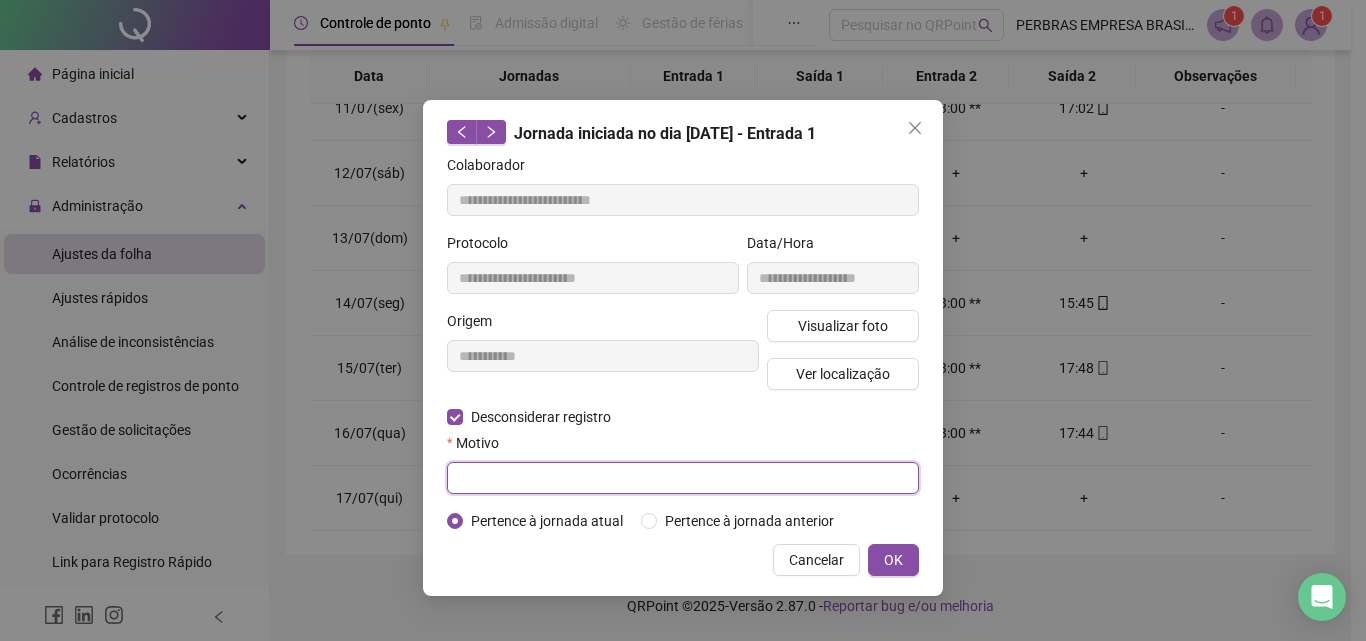 click at bounding box center [683, 478] 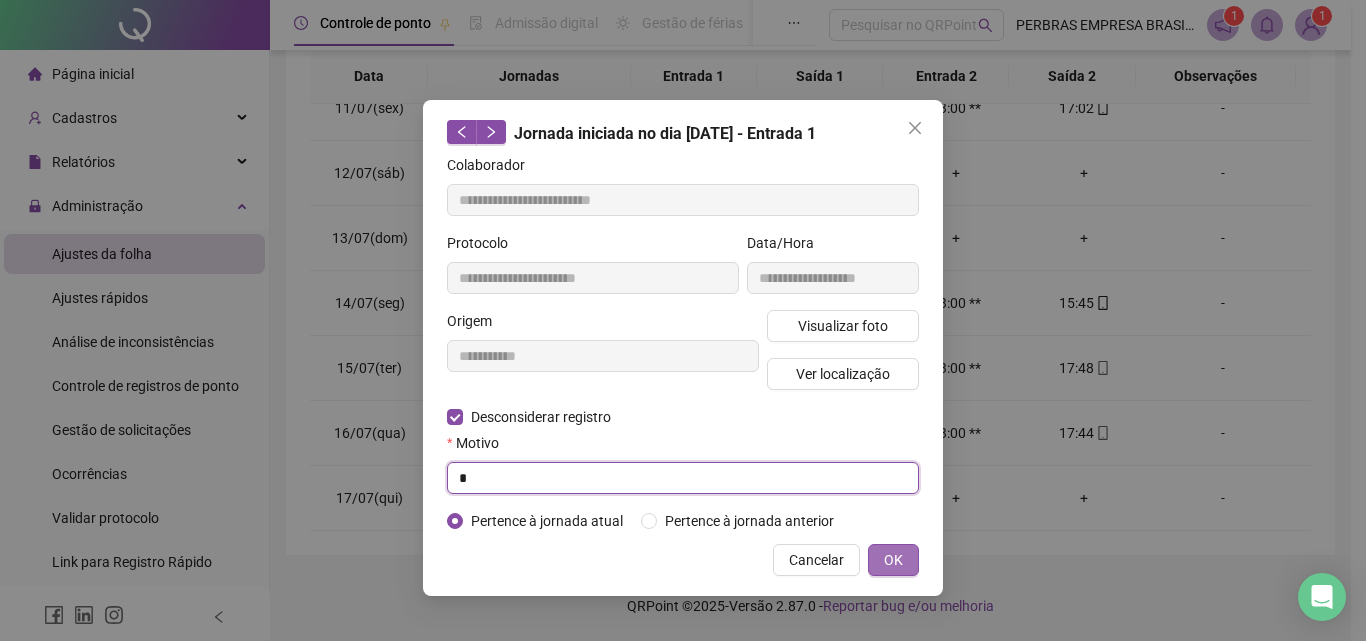 type on "*" 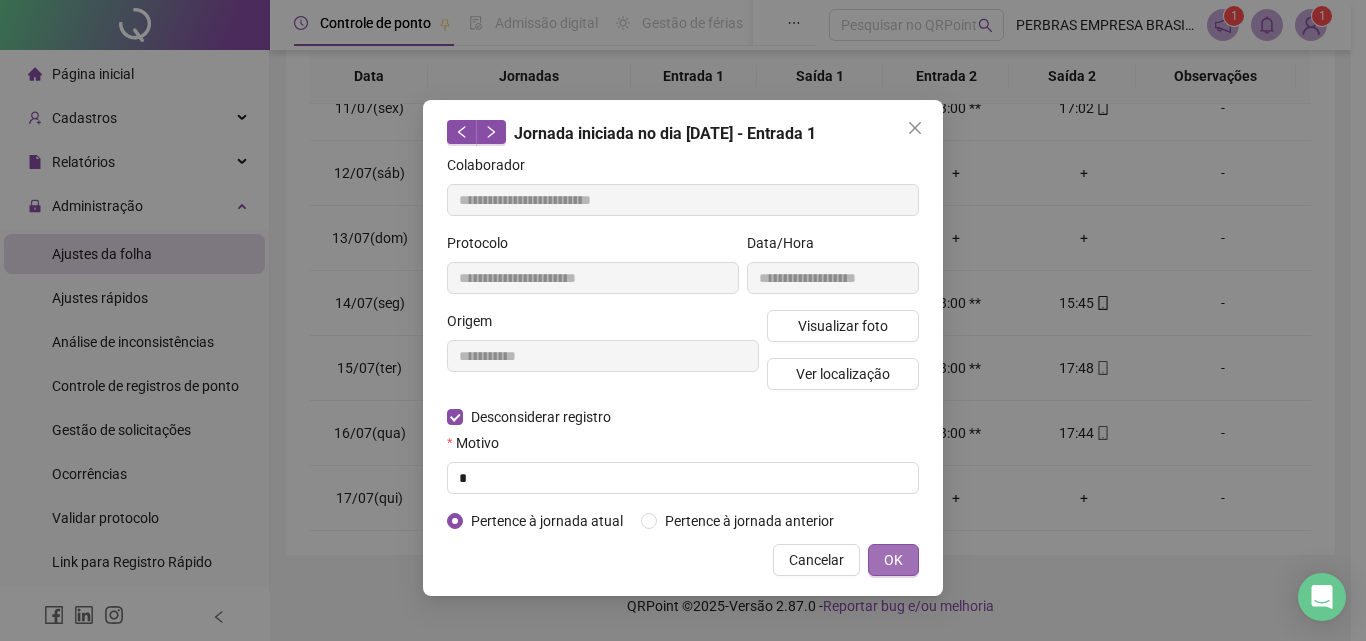 click on "OK" at bounding box center (893, 560) 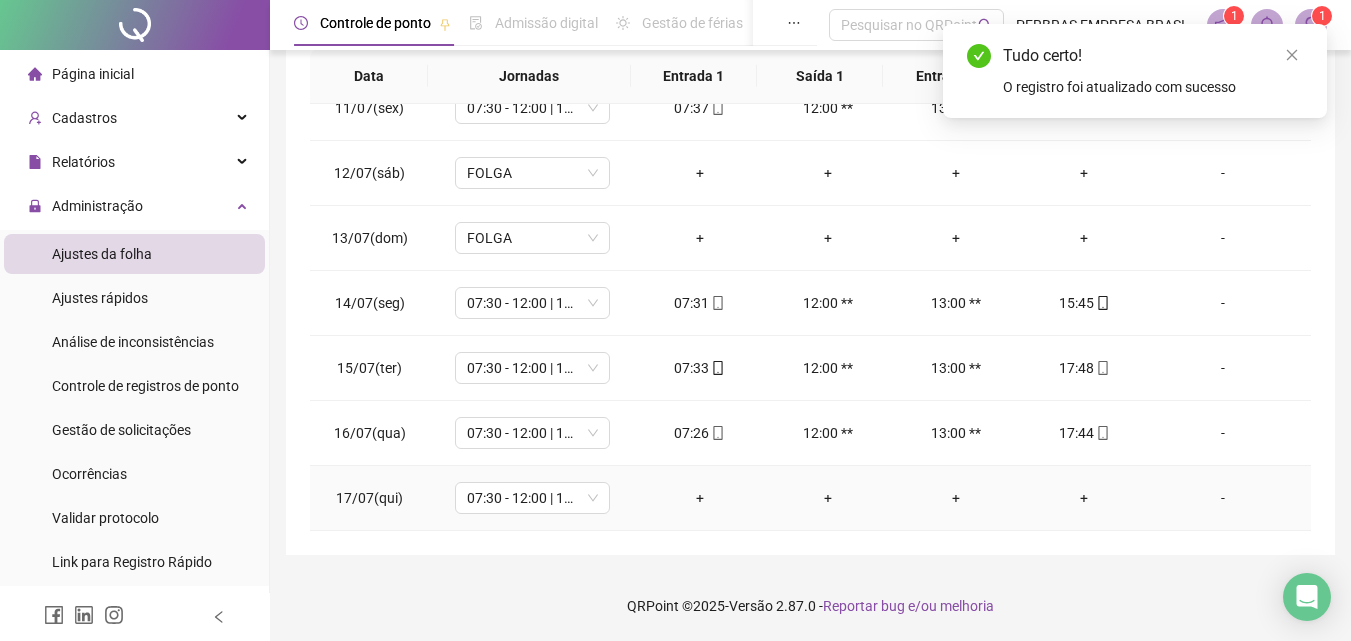 click on "+" at bounding box center (700, 498) 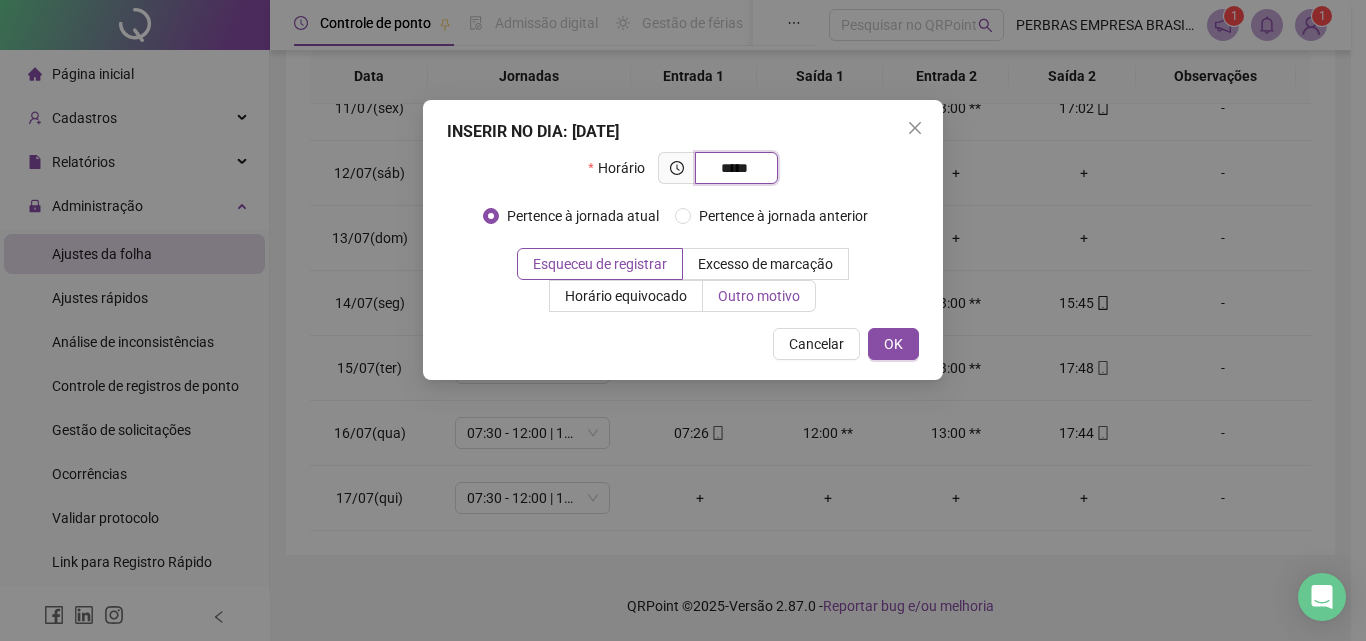 type on "*****" 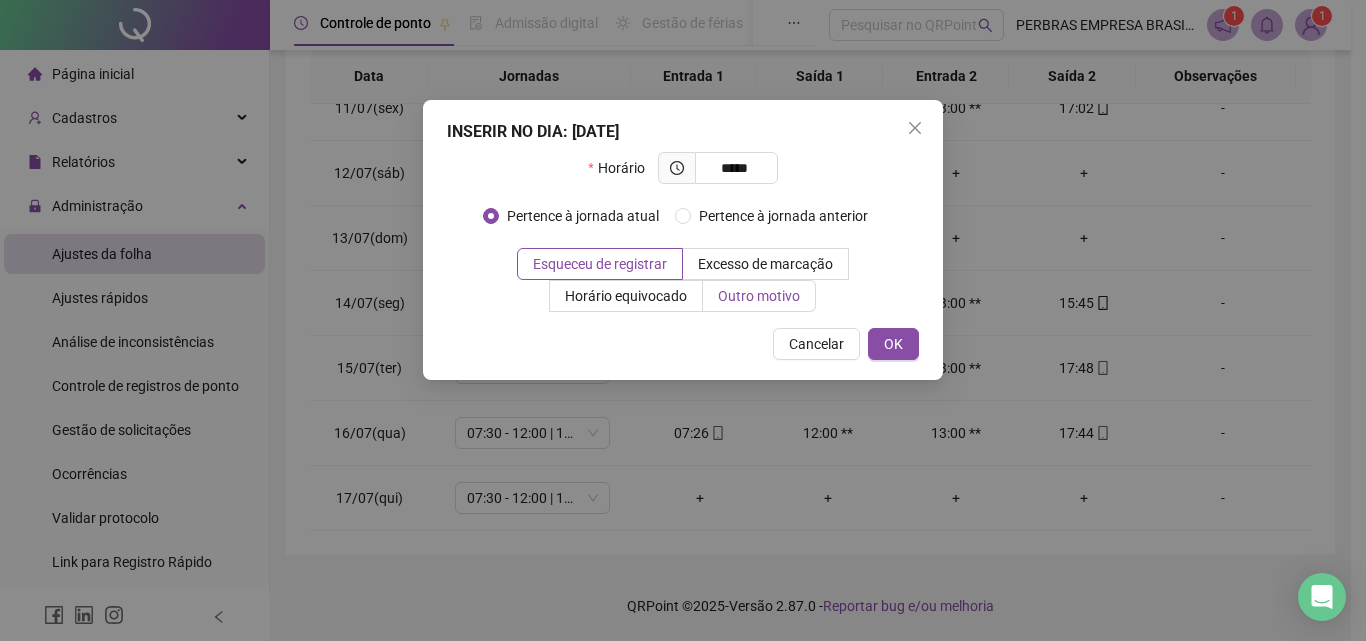 click on "Outro motivo" at bounding box center (759, 296) 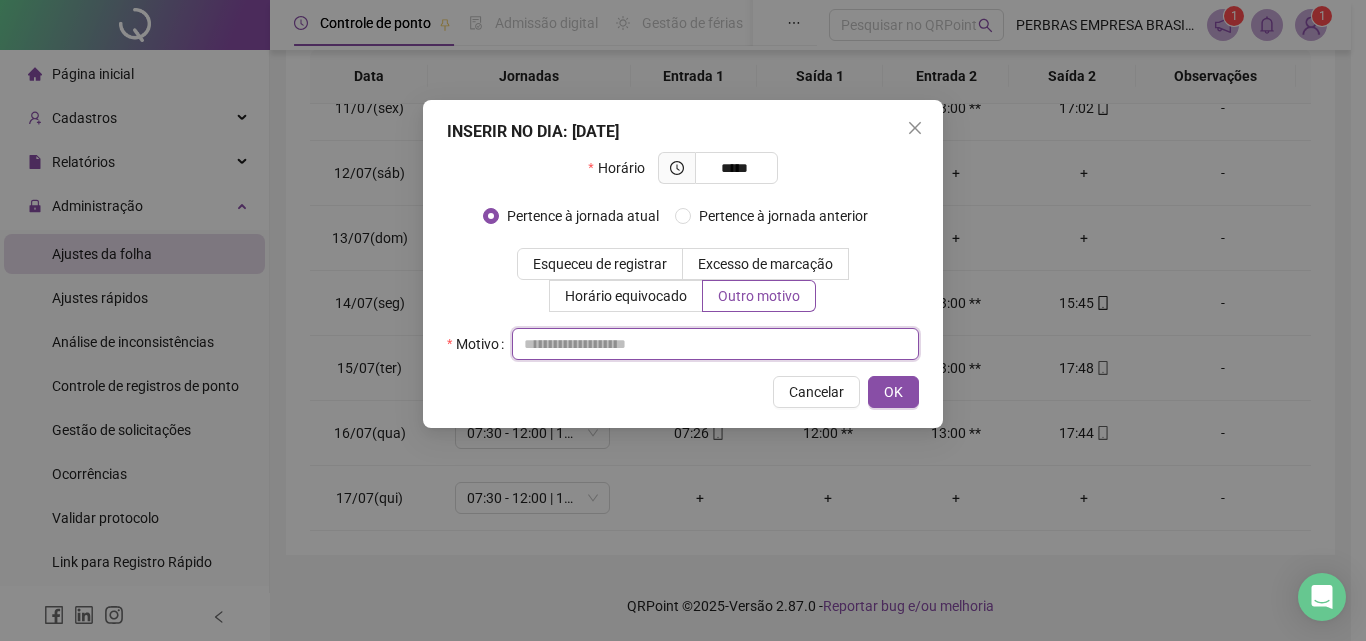 click at bounding box center [715, 344] 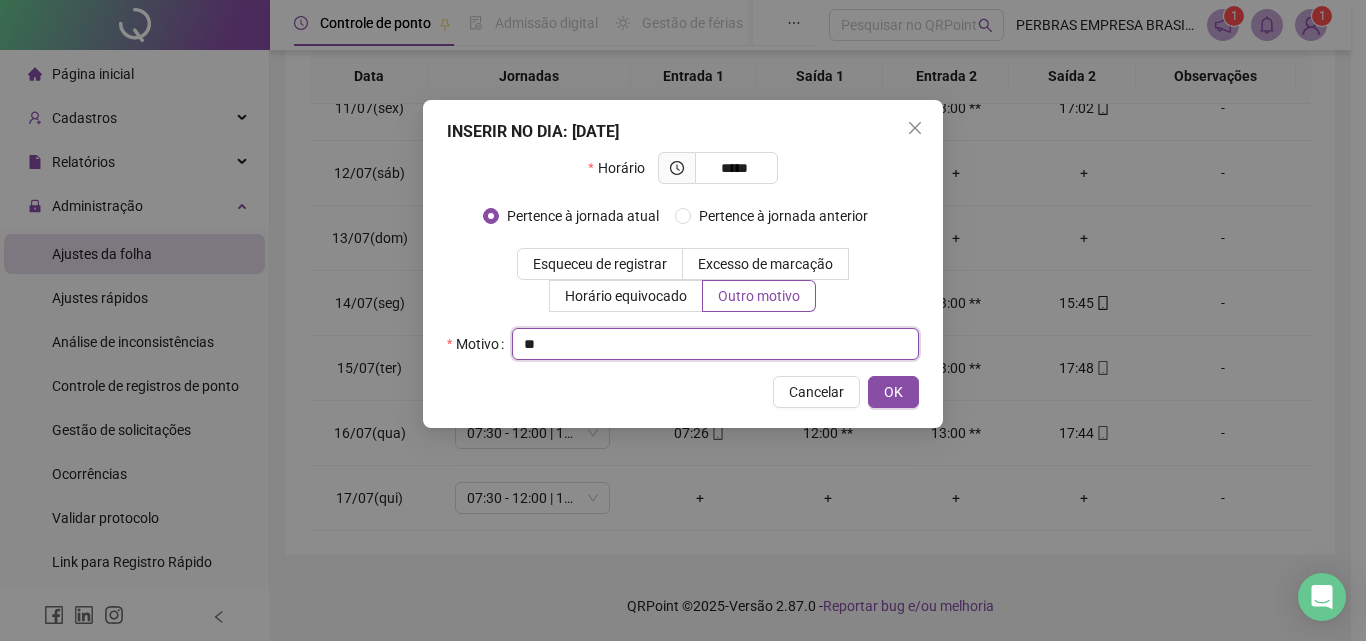 type on "*" 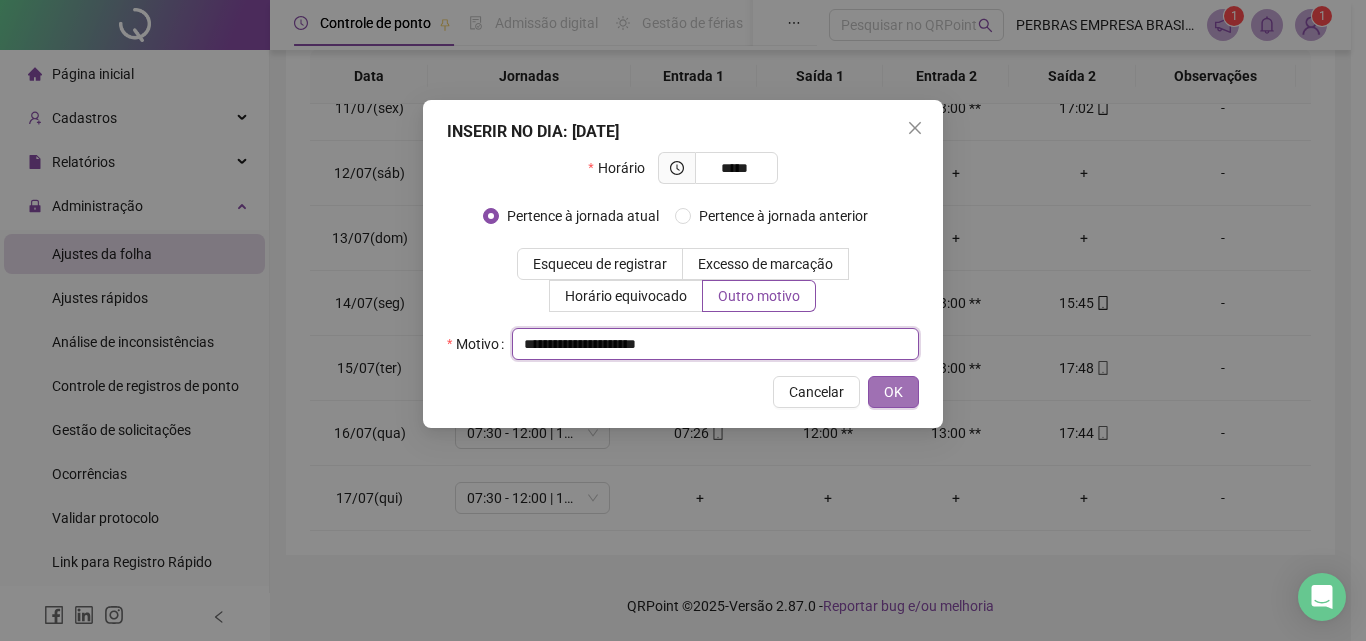 type on "**********" 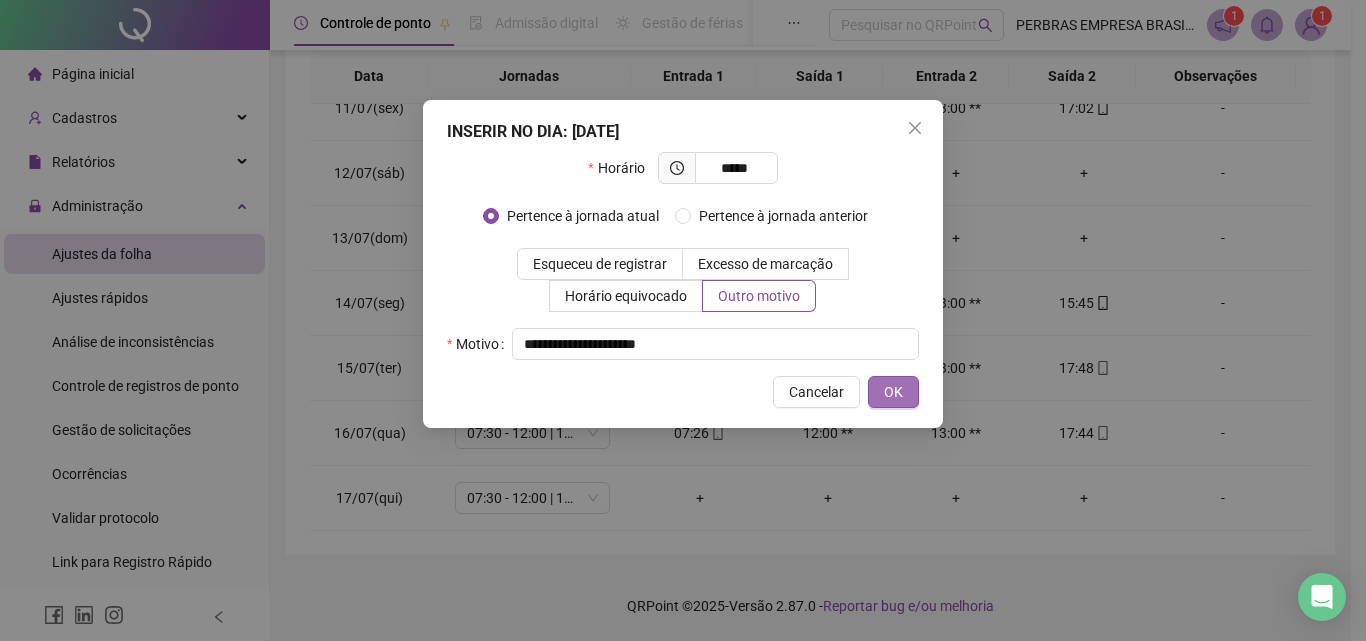 click on "OK" at bounding box center (893, 392) 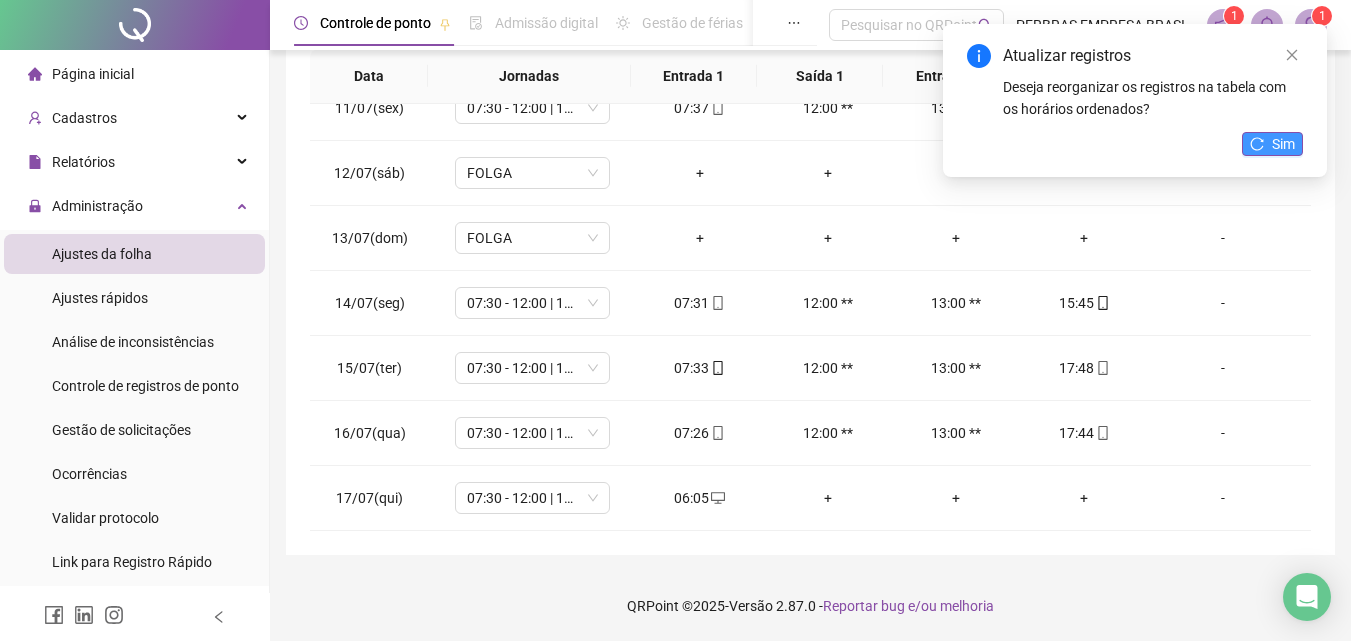 click on "Sim" at bounding box center (1283, 144) 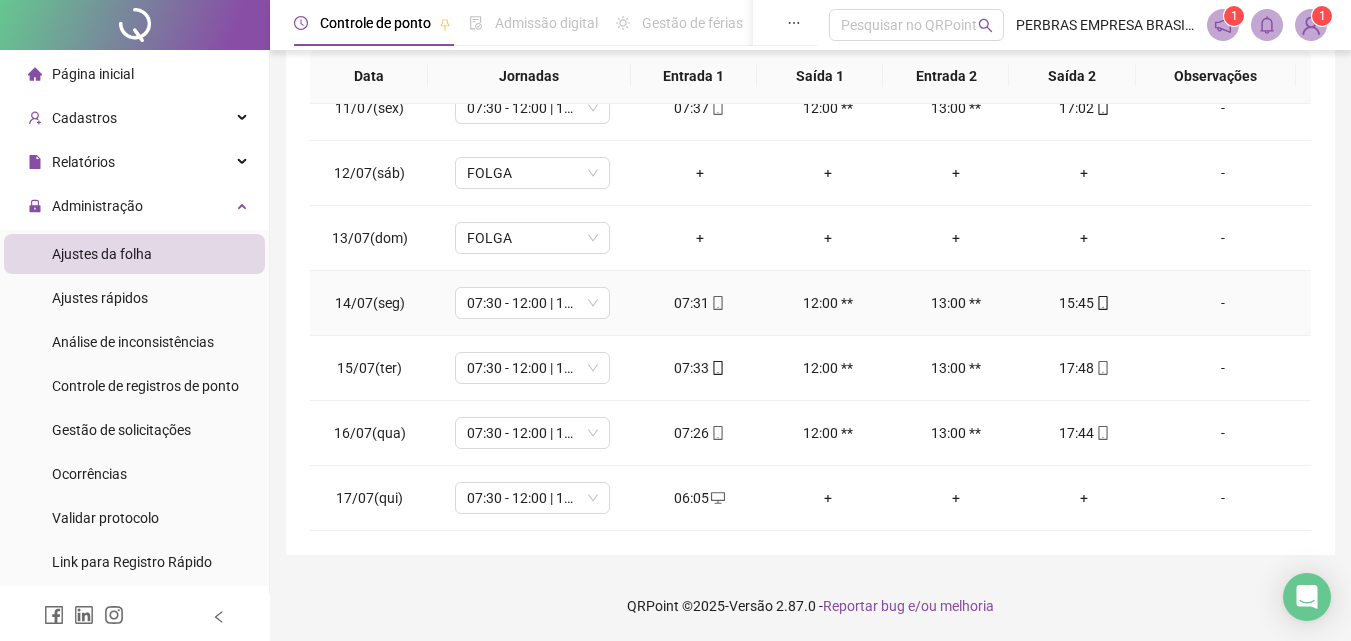 scroll, scrollTop: 0, scrollLeft: 0, axis: both 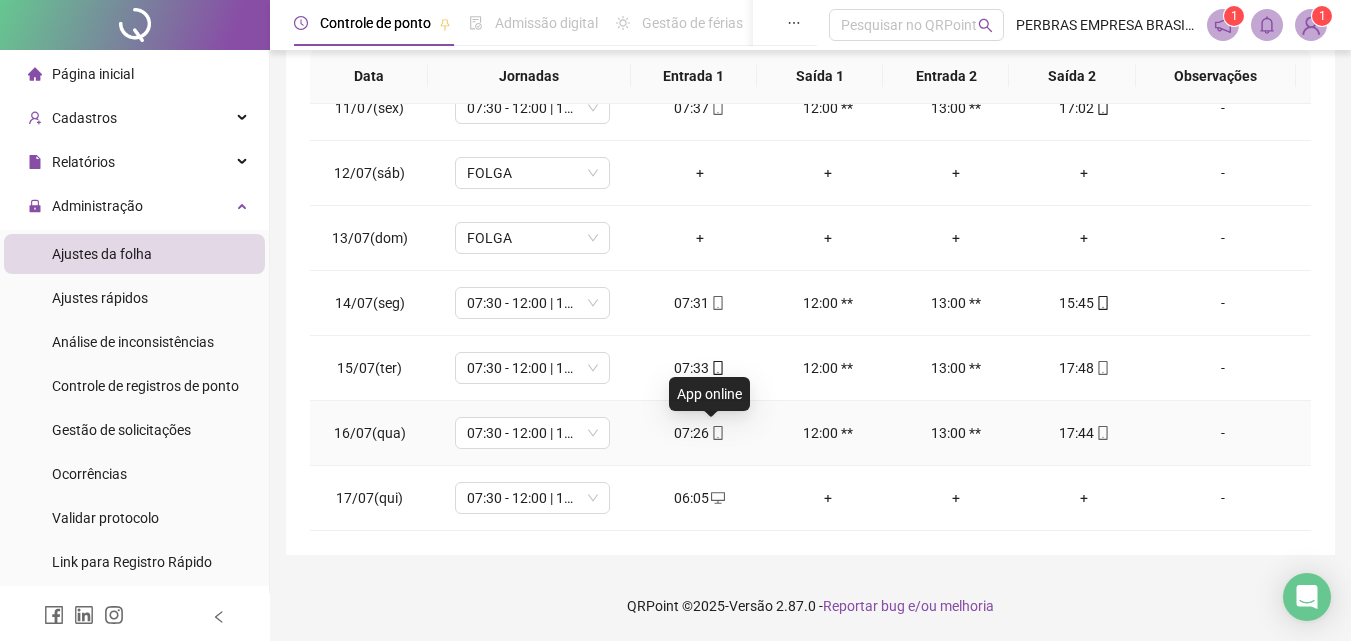 click 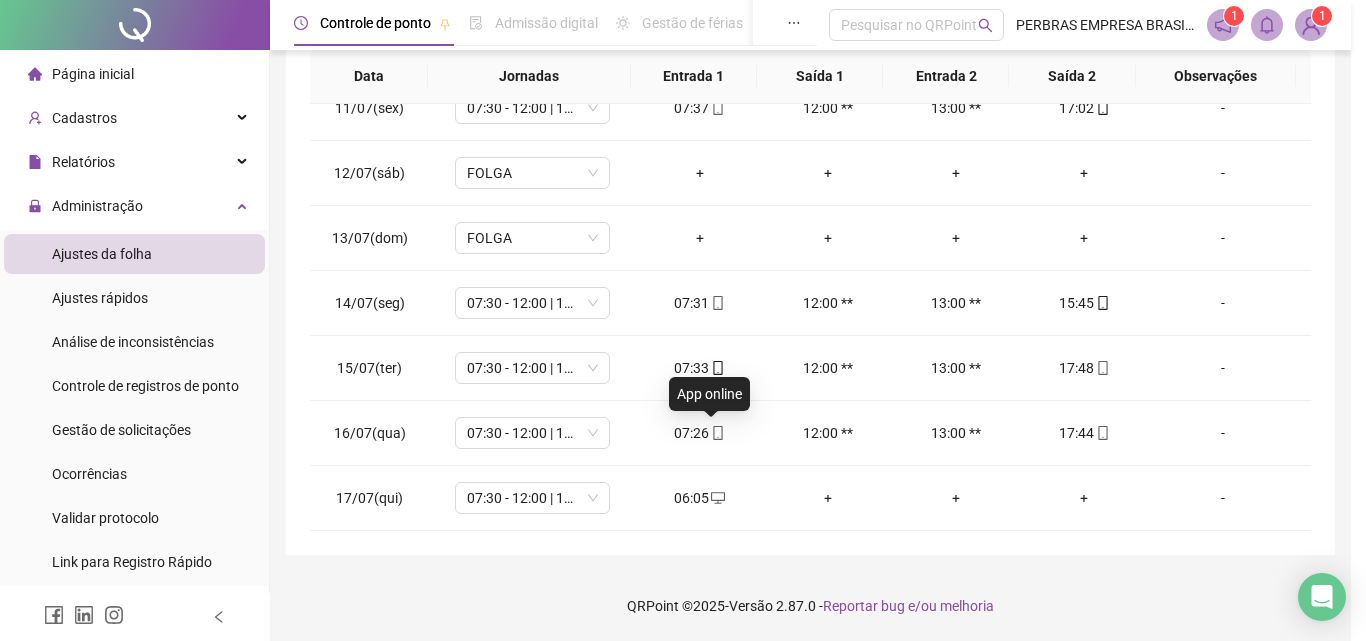 type on "**********" 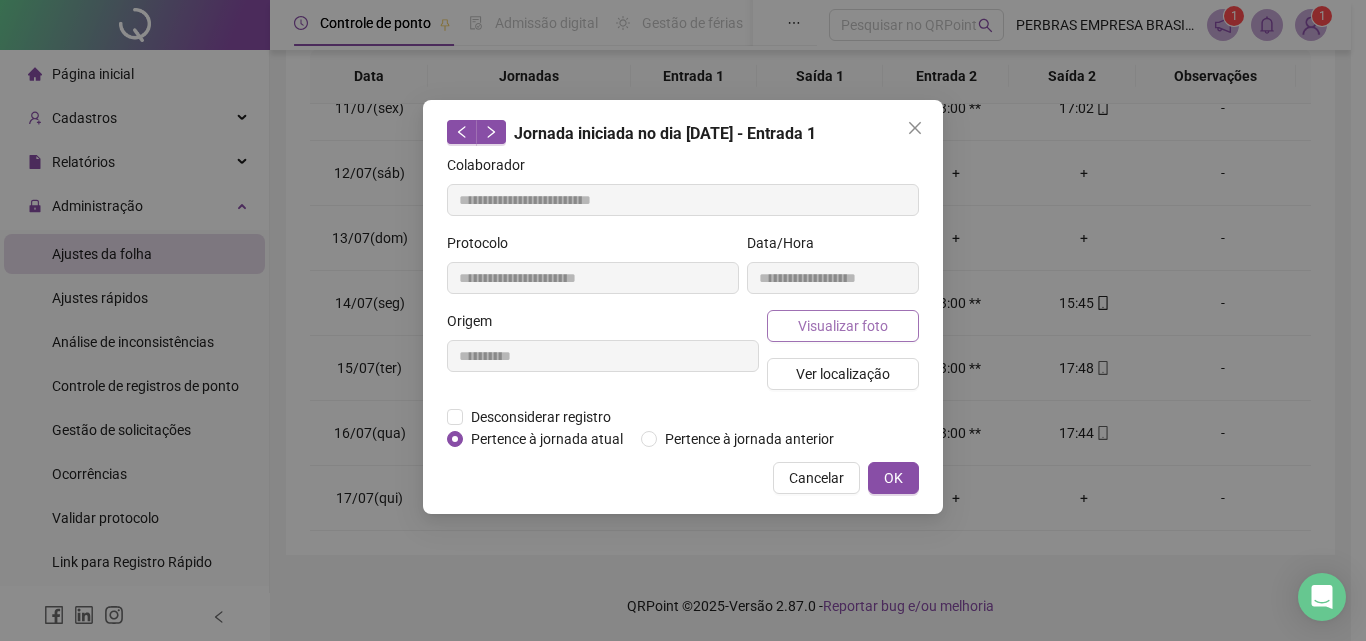 click on "Visualizar foto" at bounding box center [843, 326] 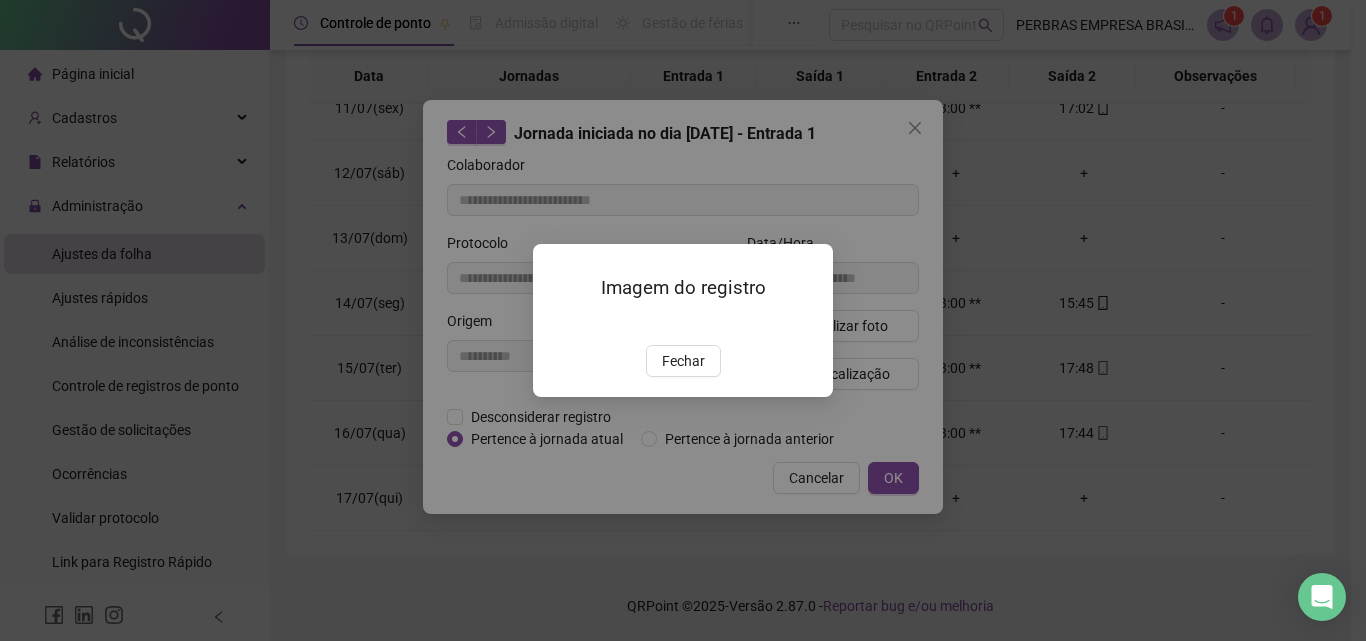 click at bounding box center [557, 324] 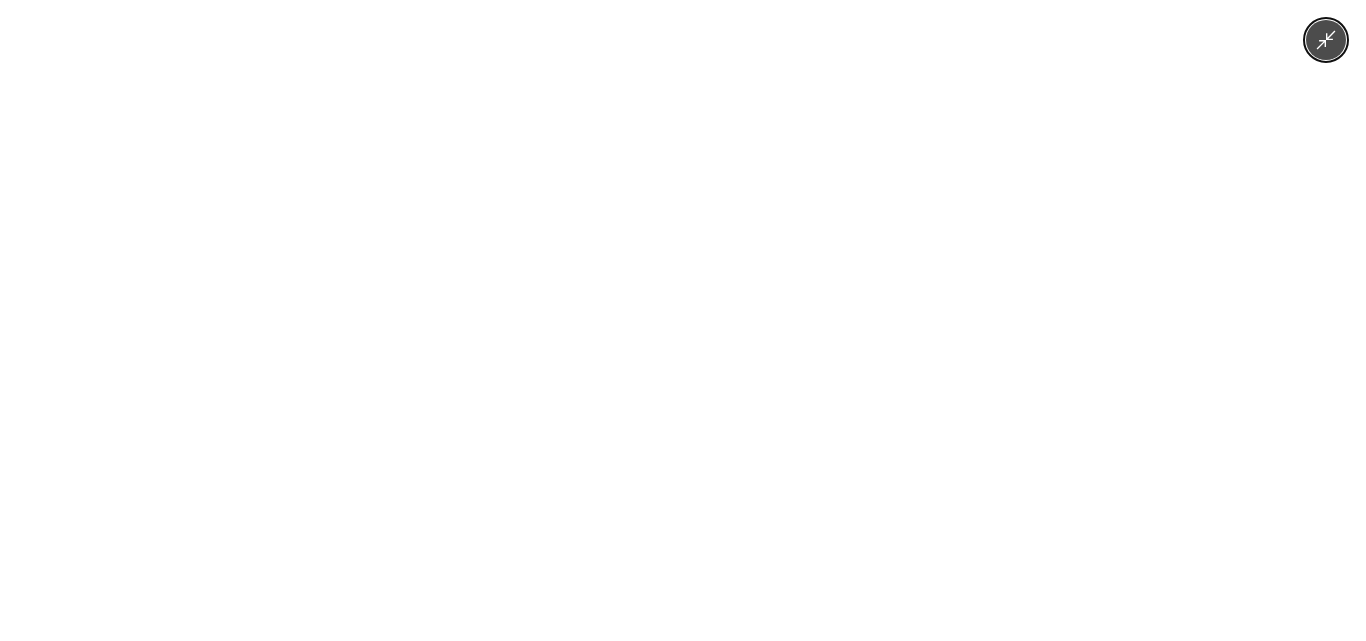 click at bounding box center (683, 320) 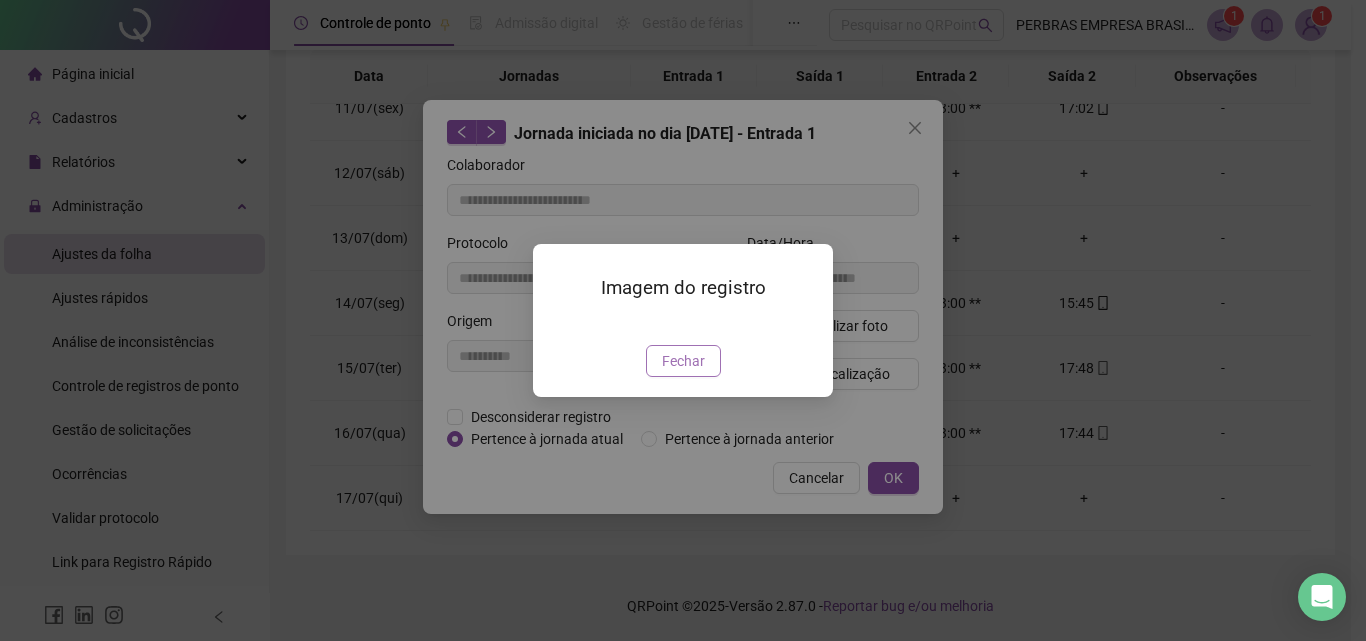 click on "Fechar" at bounding box center (683, 361) 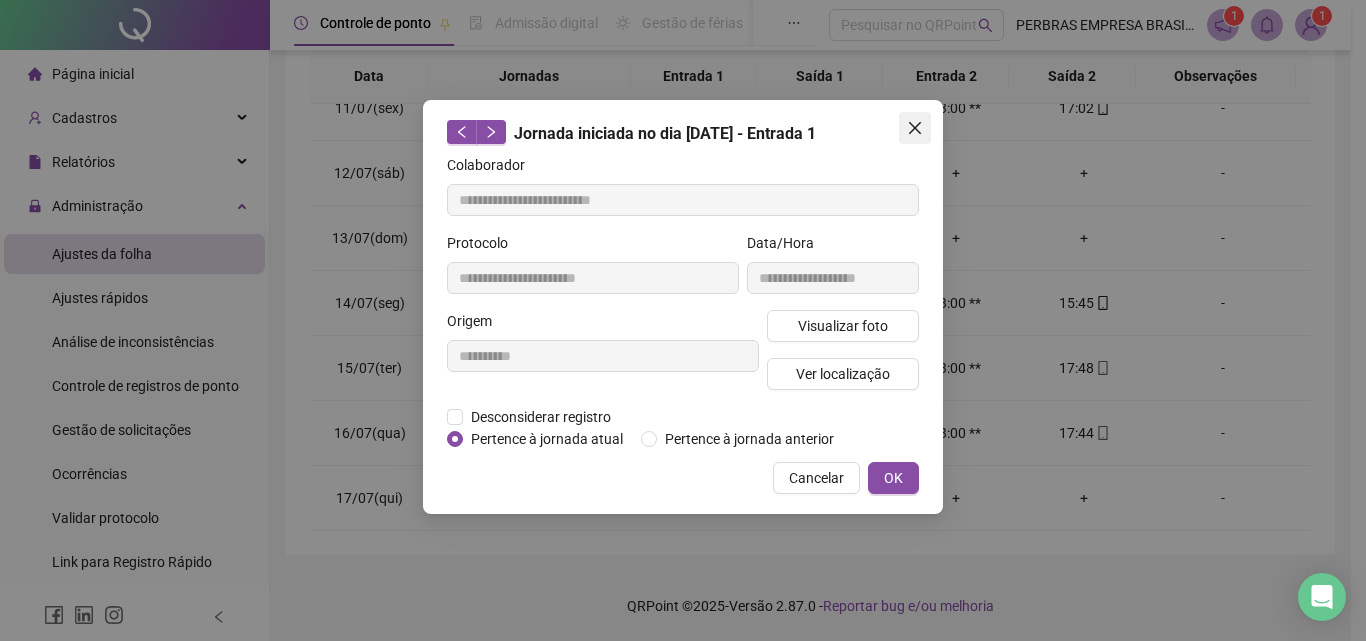 click 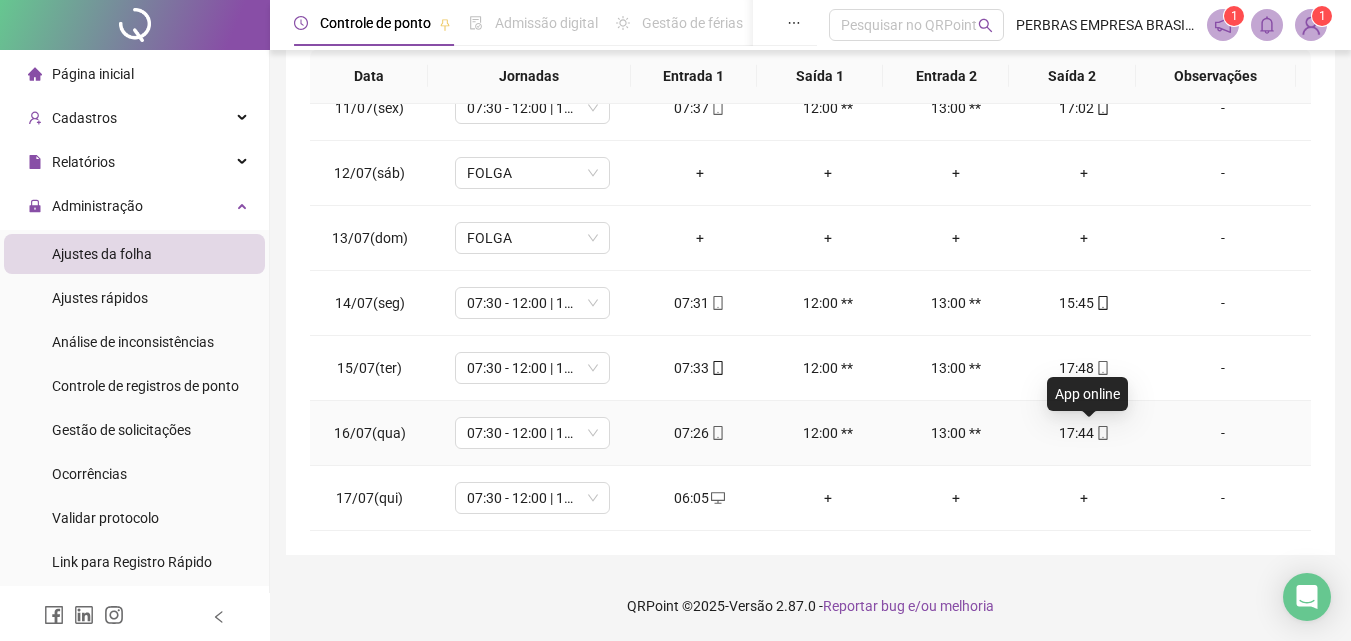 click 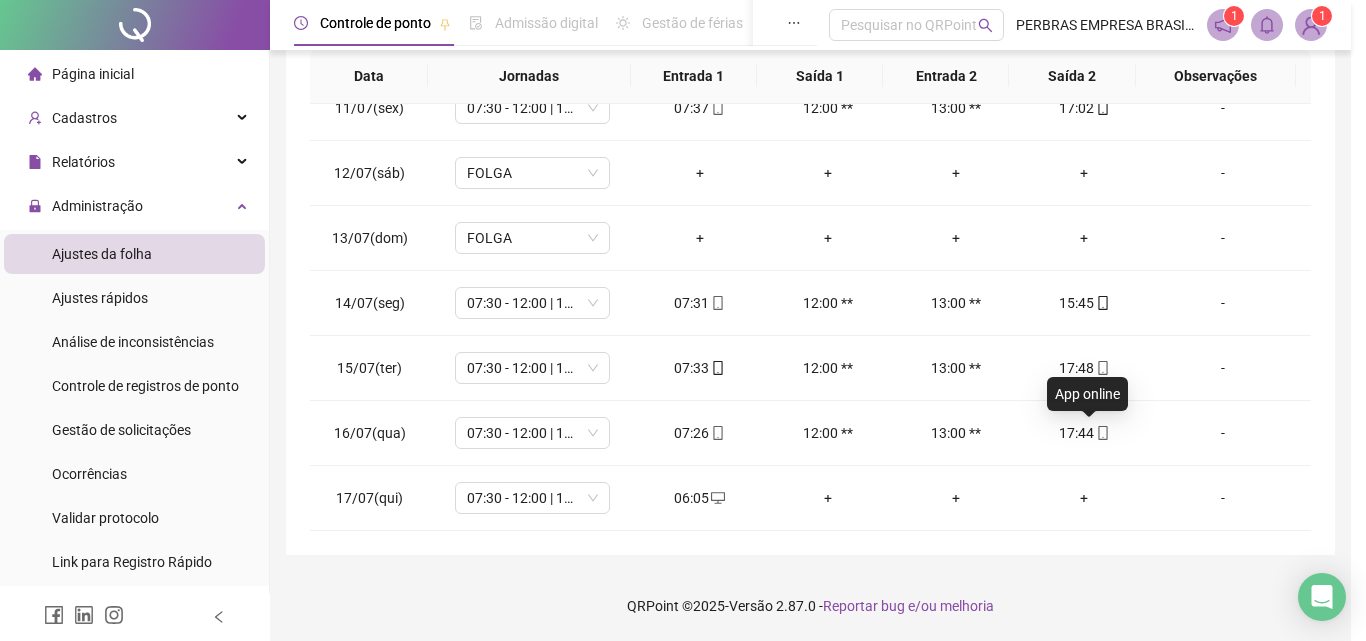 type on "**********" 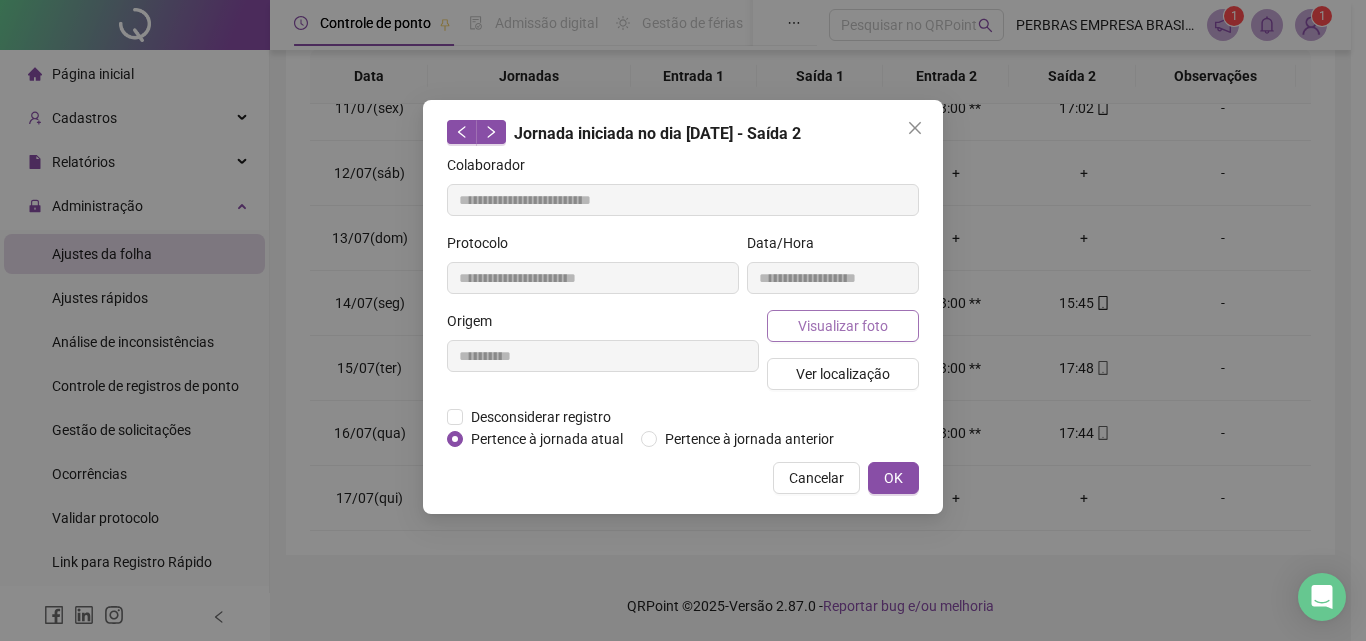 click on "Visualizar foto" at bounding box center [843, 326] 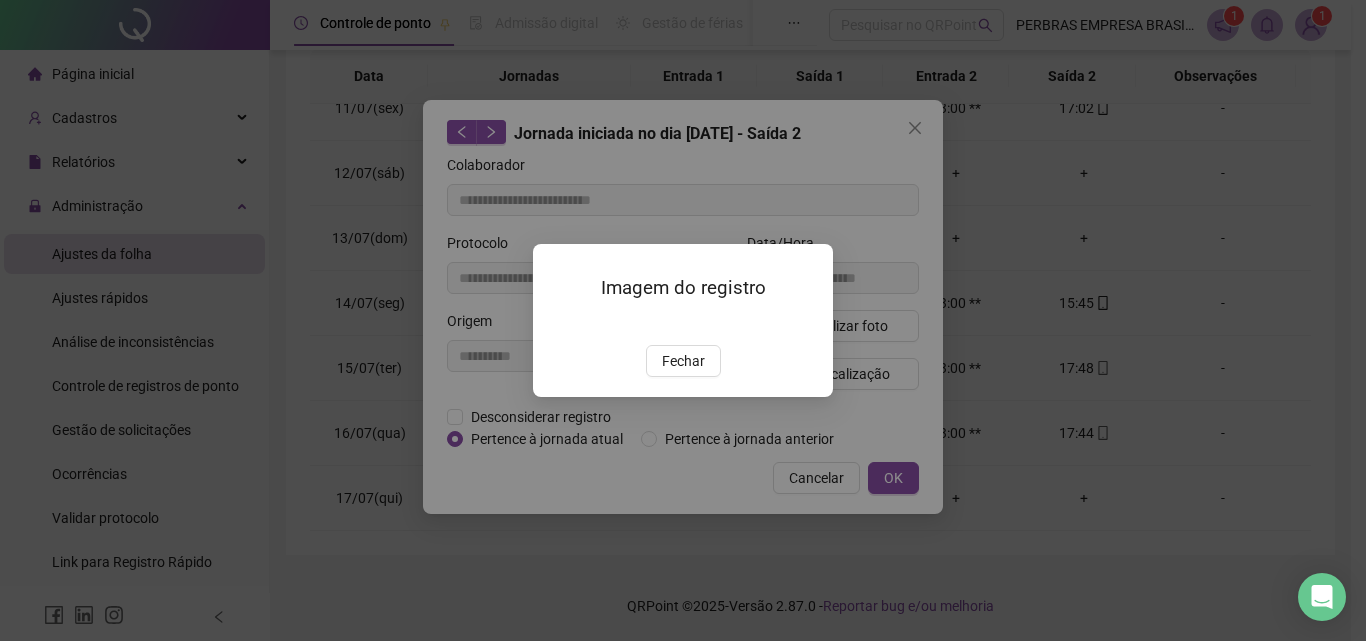 click at bounding box center (557, 324) 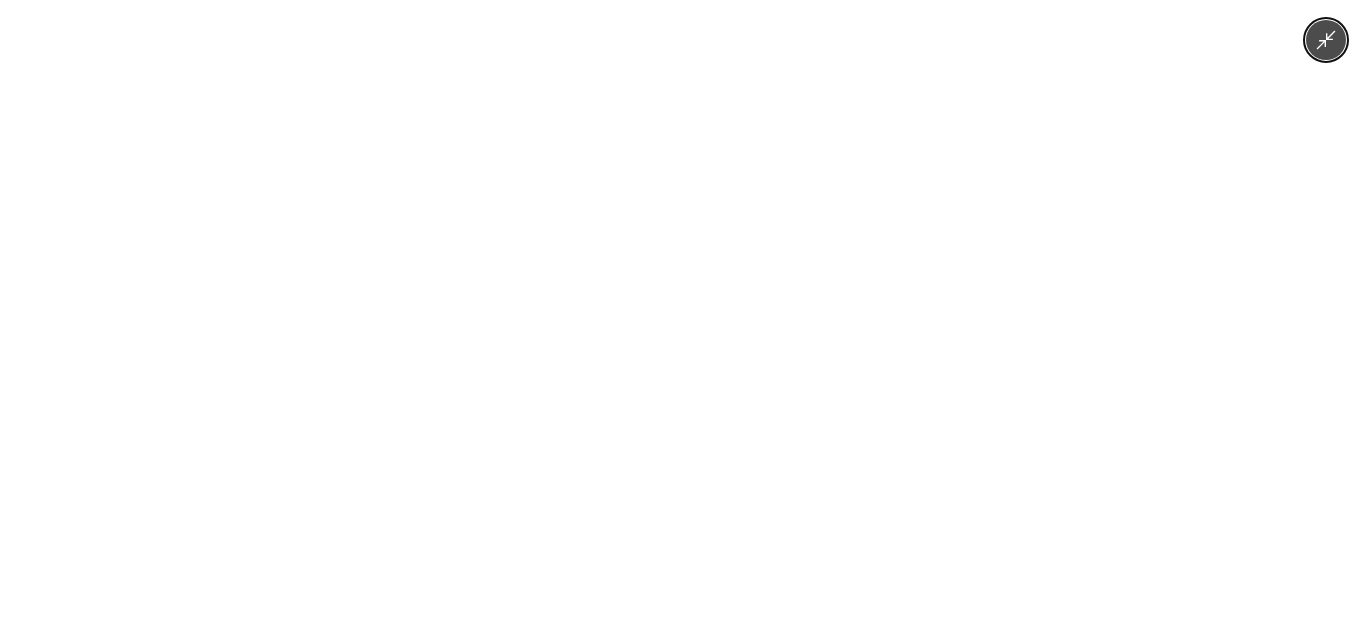 click at bounding box center (683, 320) 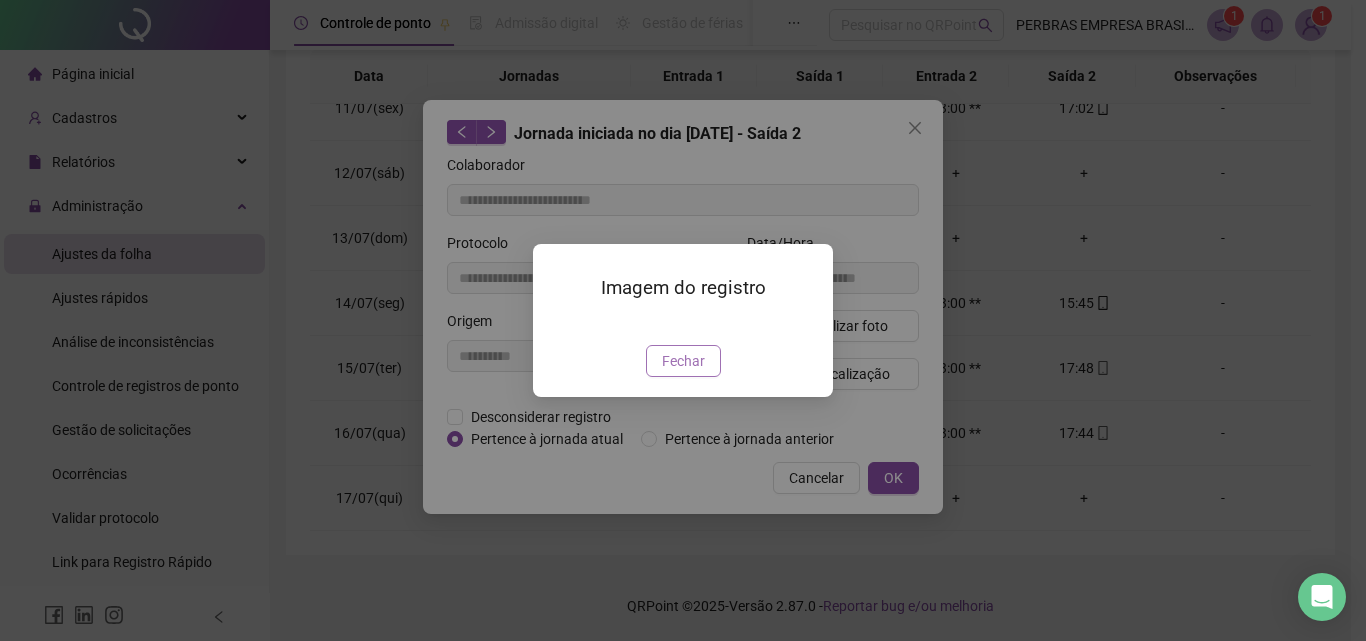 click on "Fechar" at bounding box center [683, 361] 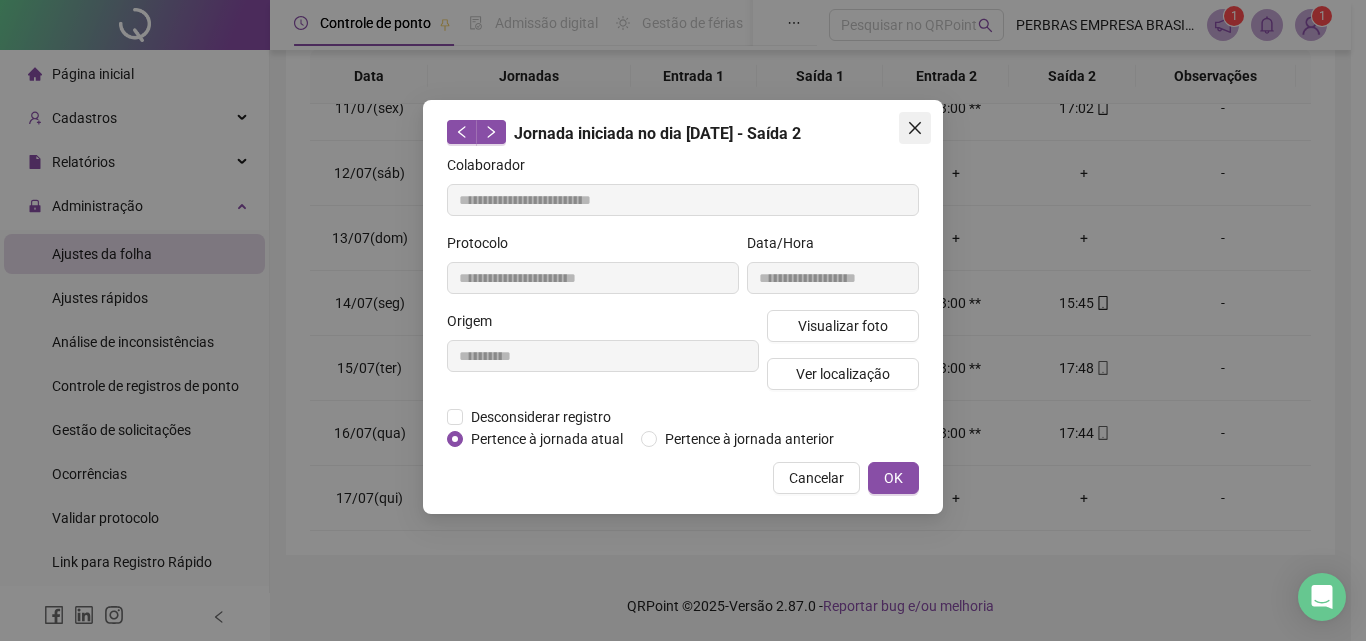 click 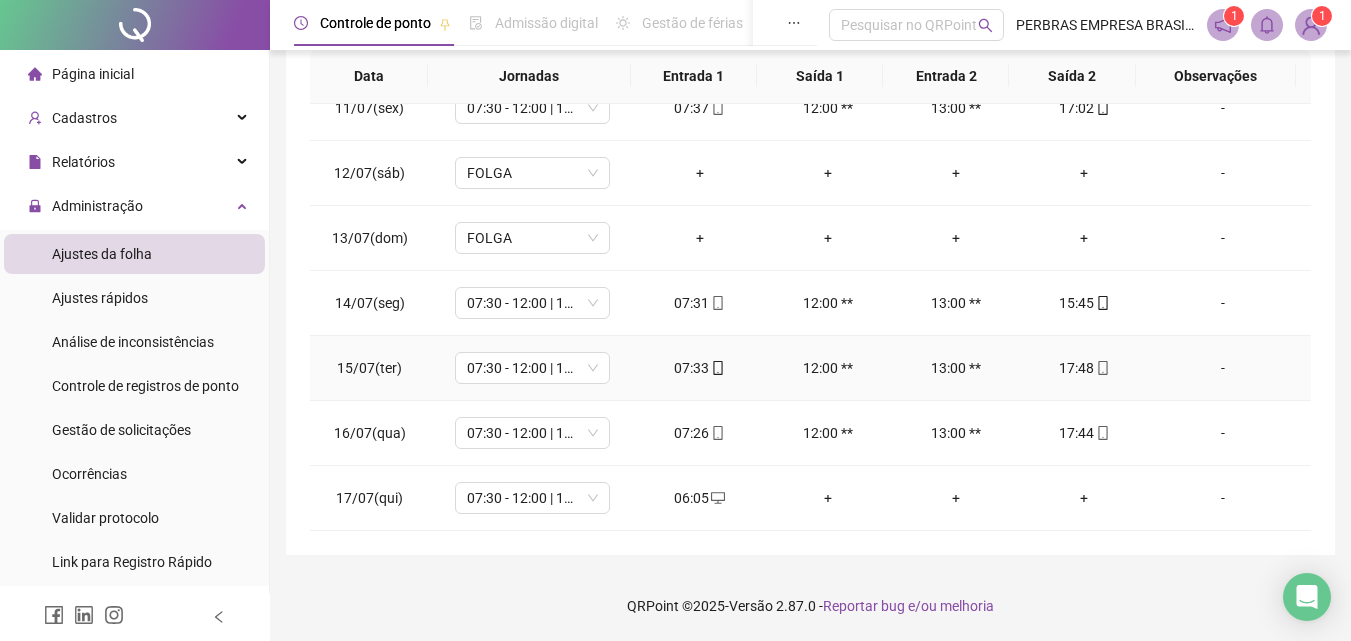 click 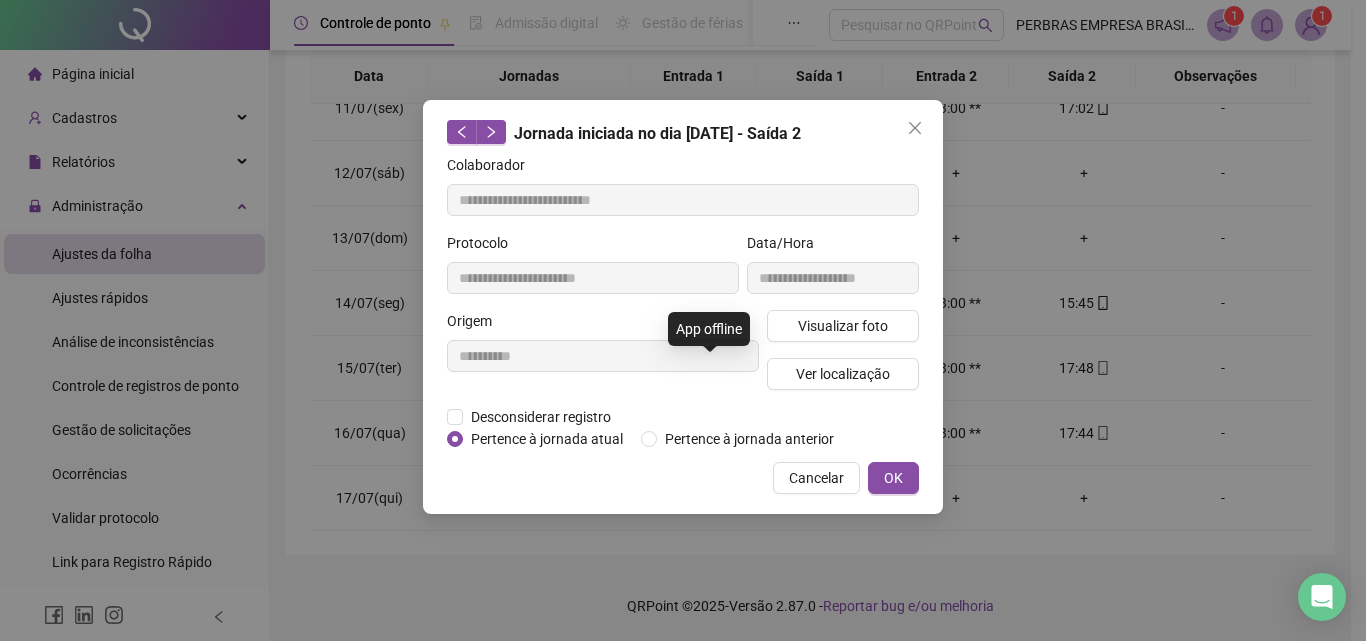 type on "**********" 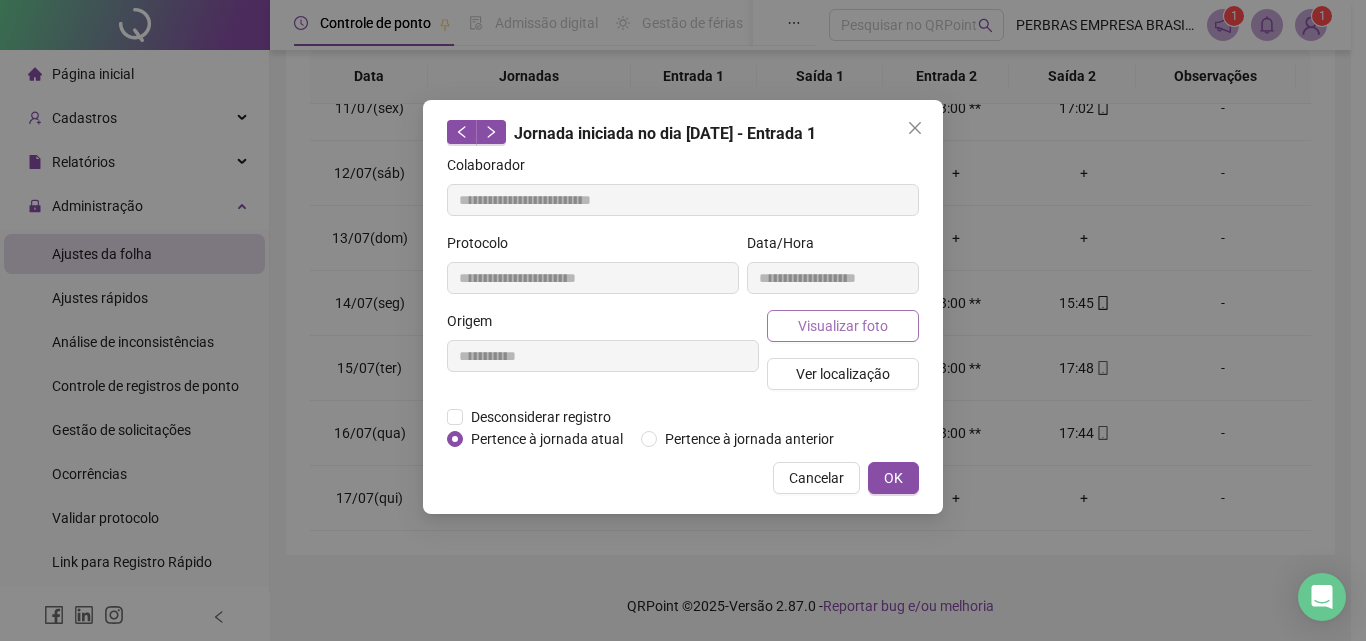 click on "Visualizar foto" at bounding box center [843, 326] 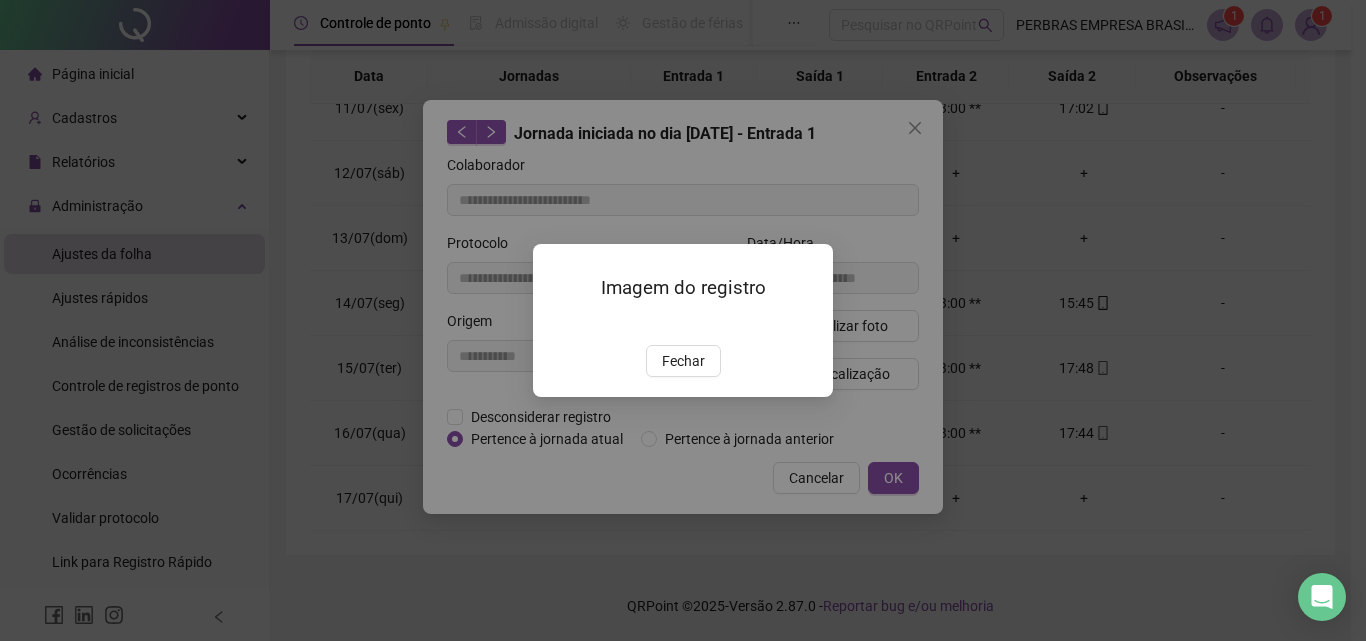 click at bounding box center [557, 324] 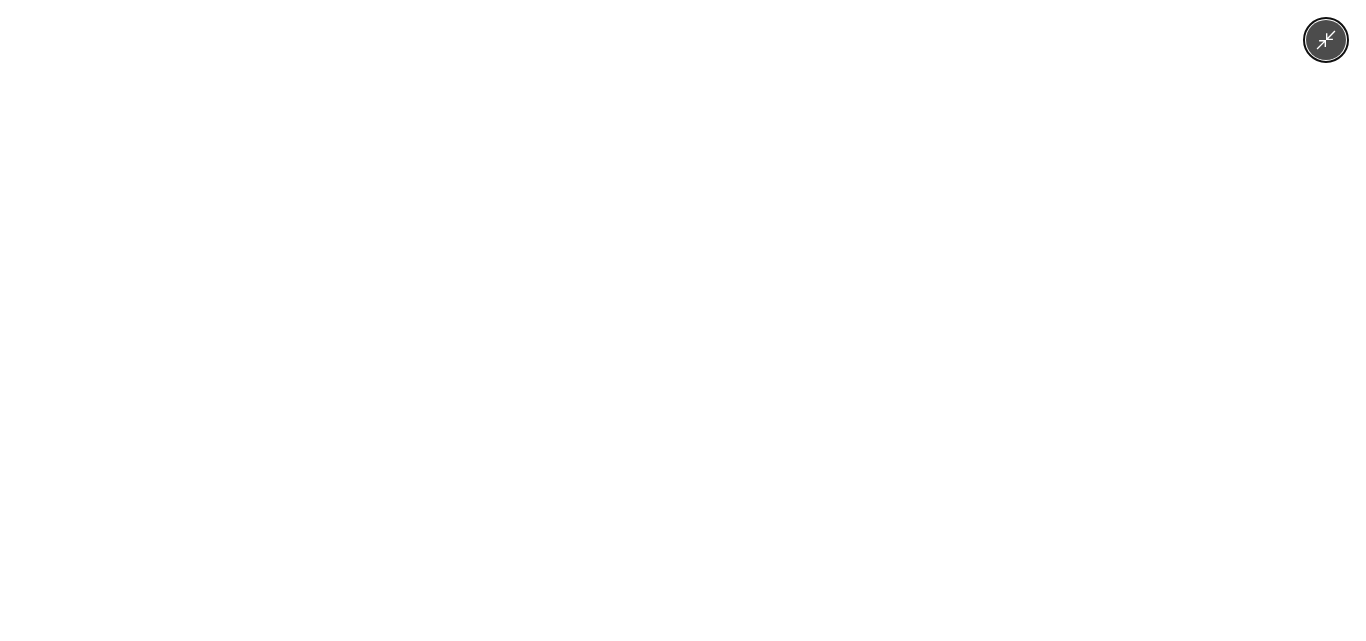 click at bounding box center (683, 320) 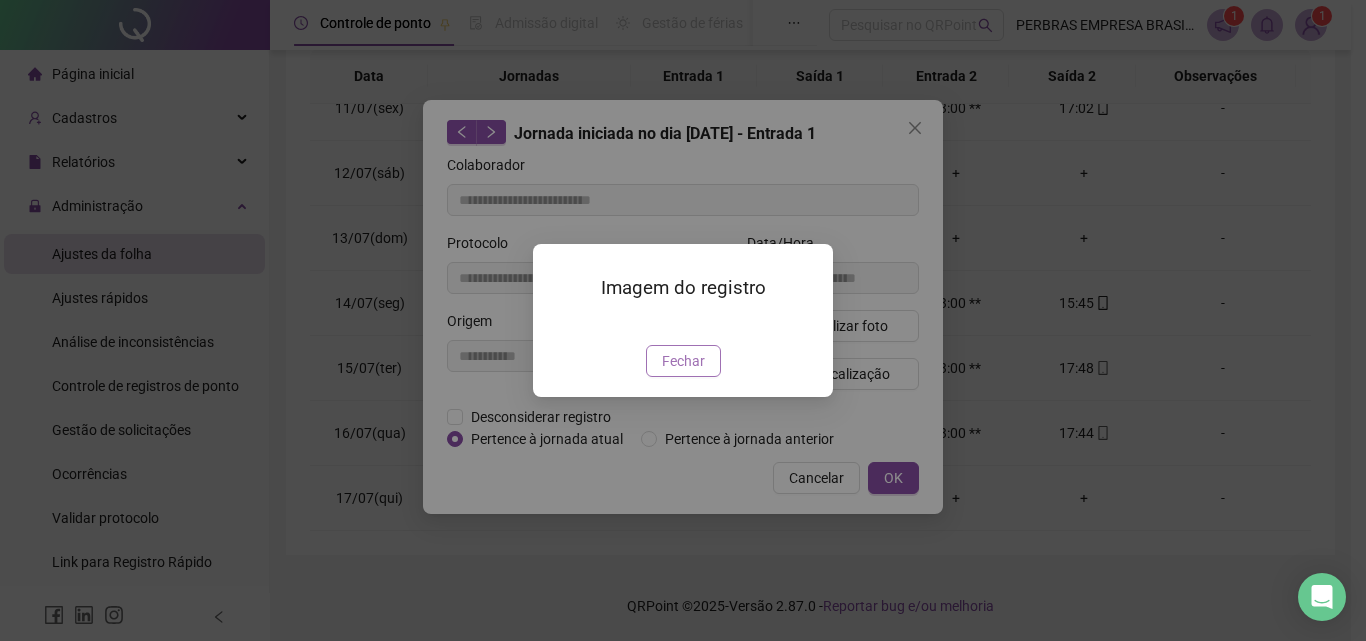 click on "Fechar" at bounding box center (683, 361) 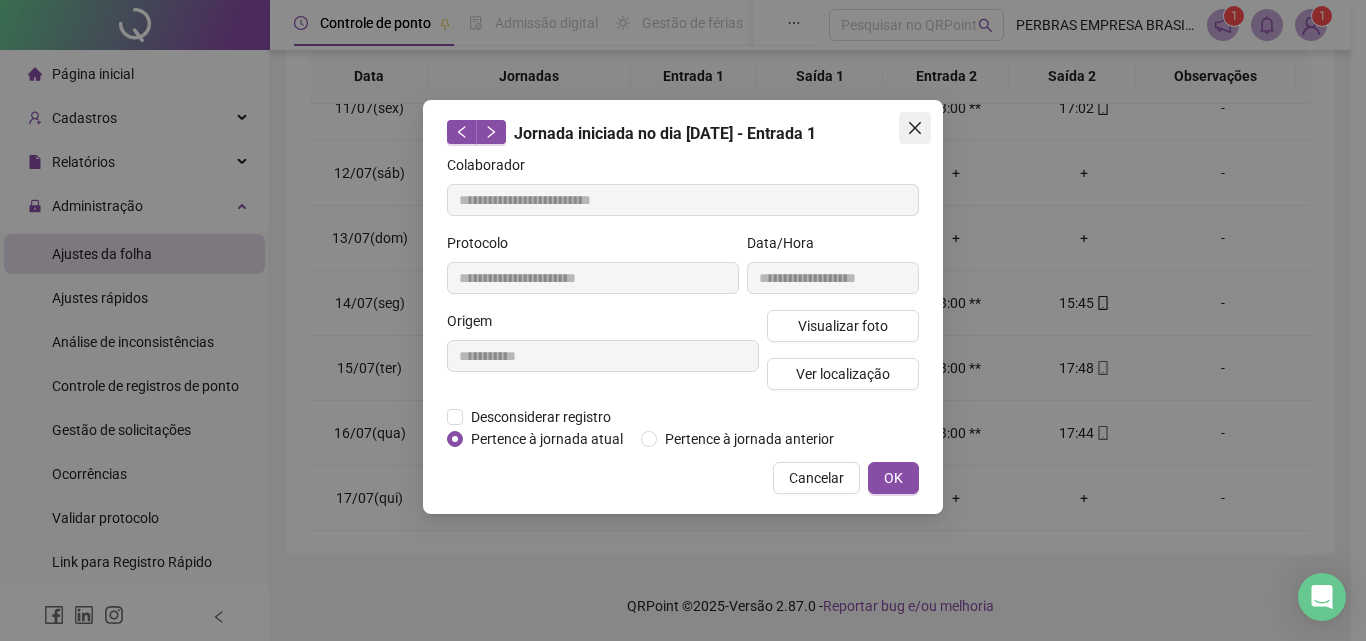 click at bounding box center [915, 128] 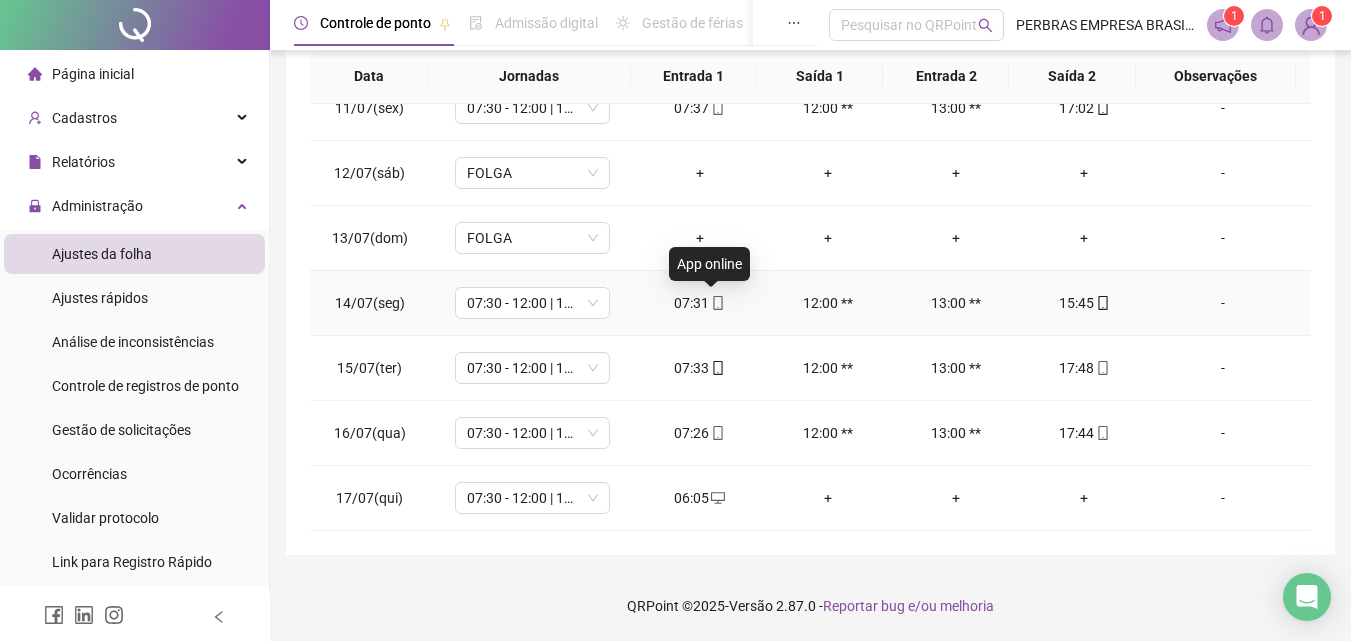 click 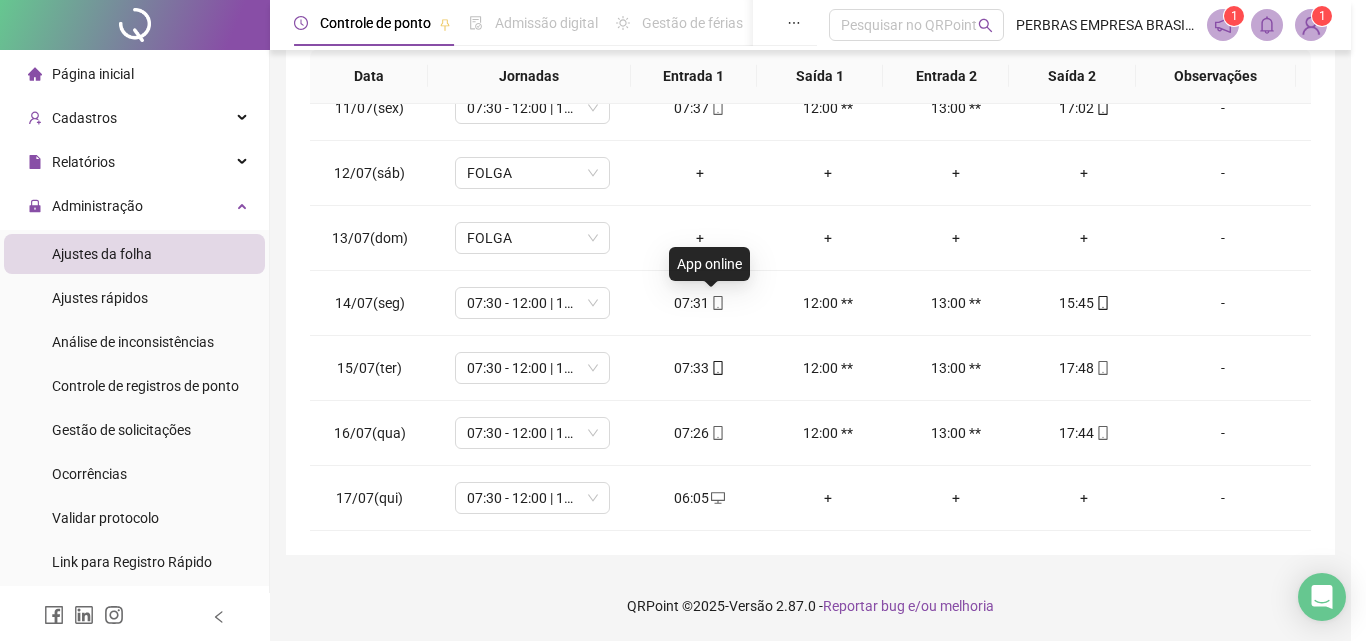 type on "**********" 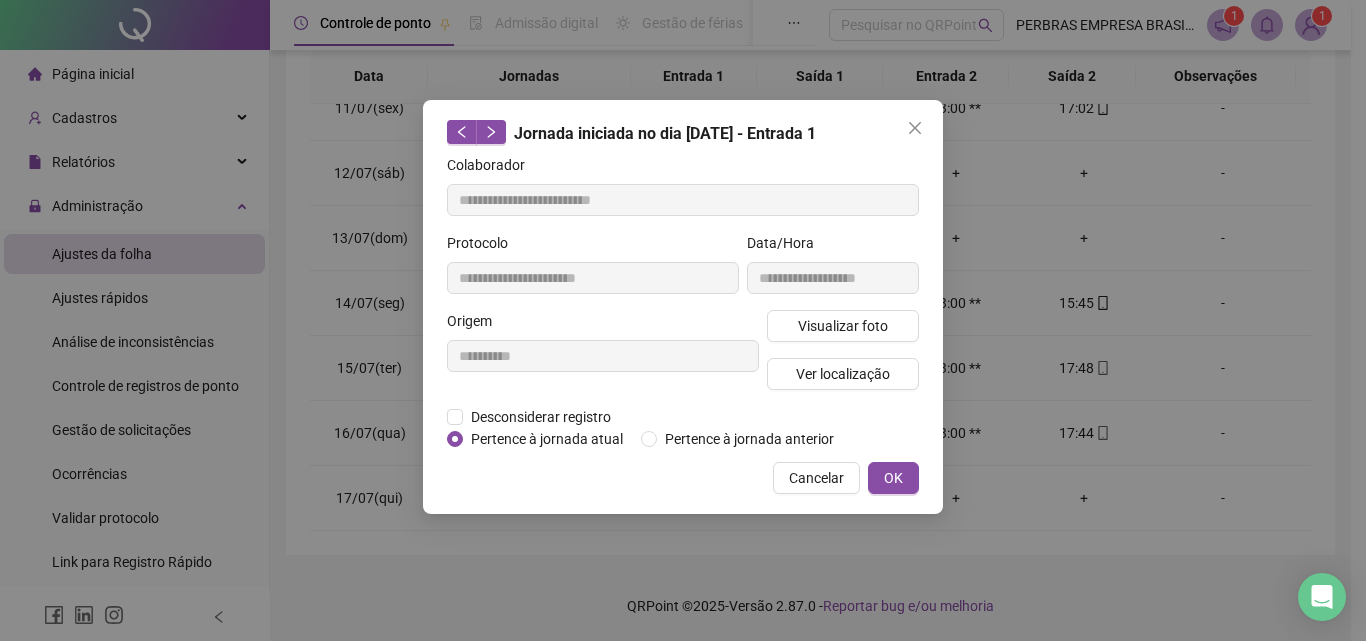 click on "**********" at bounding box center (833, 271) 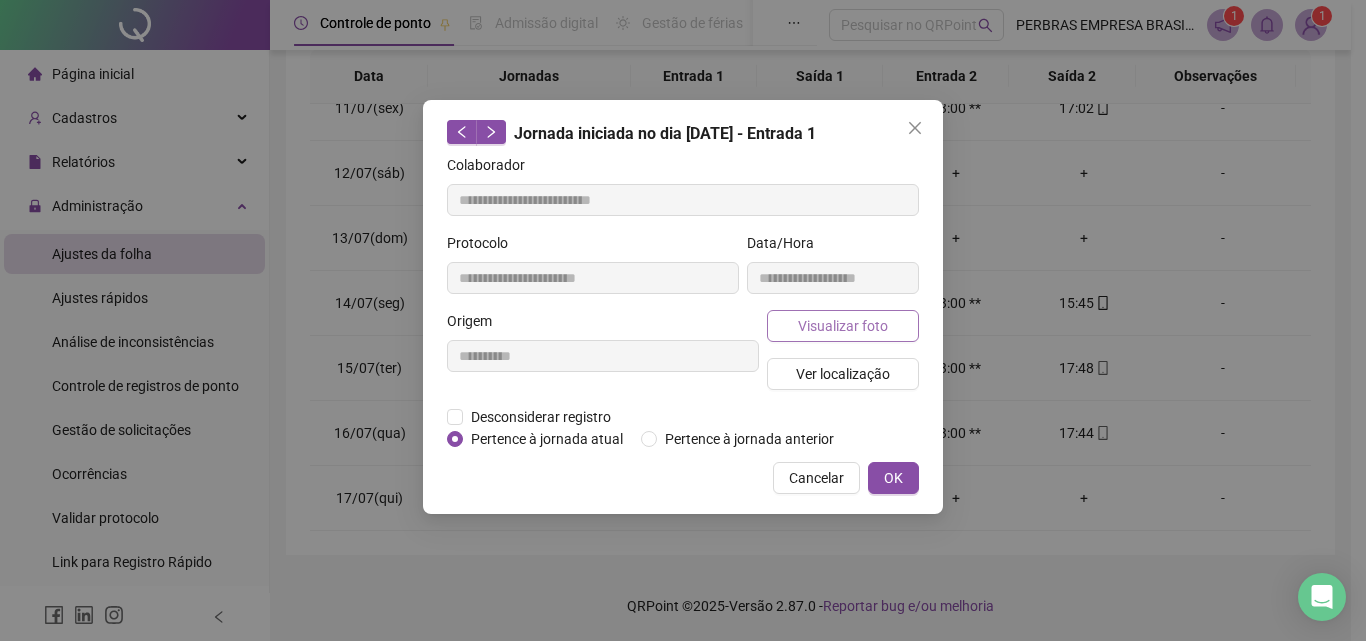 click on "Visualizar foto" at bounding box center (843, 326) 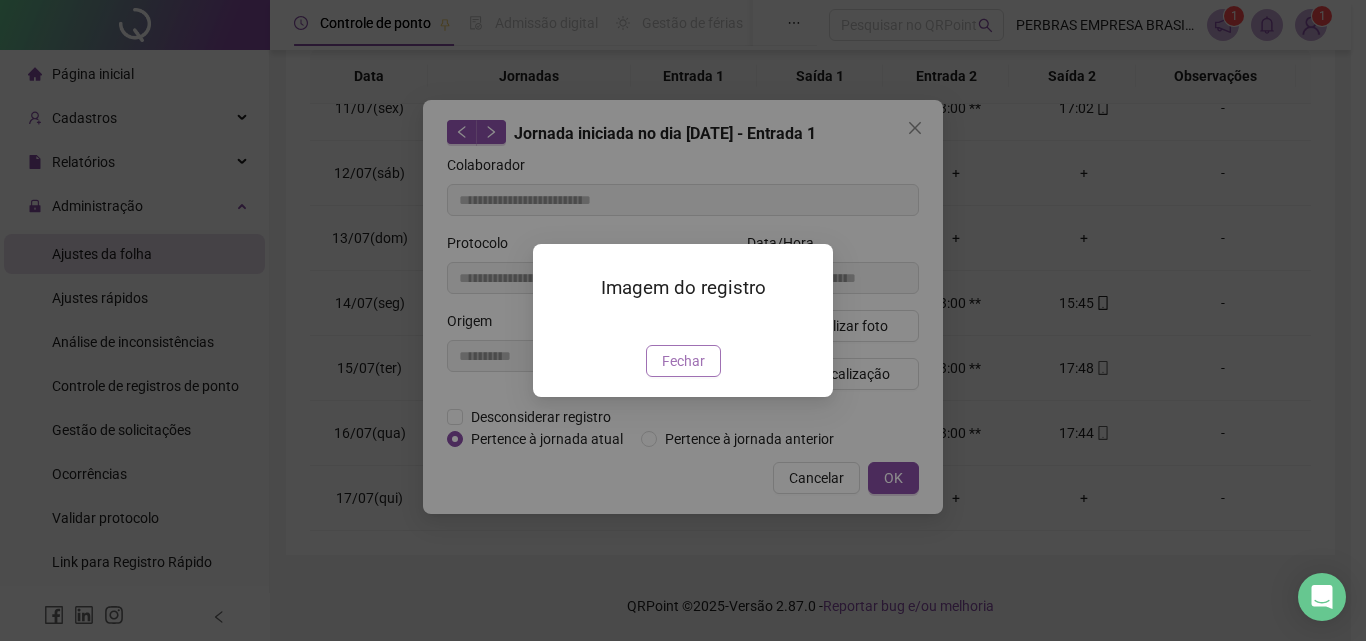 click on "Fechar" at bounding box center [683, 361] 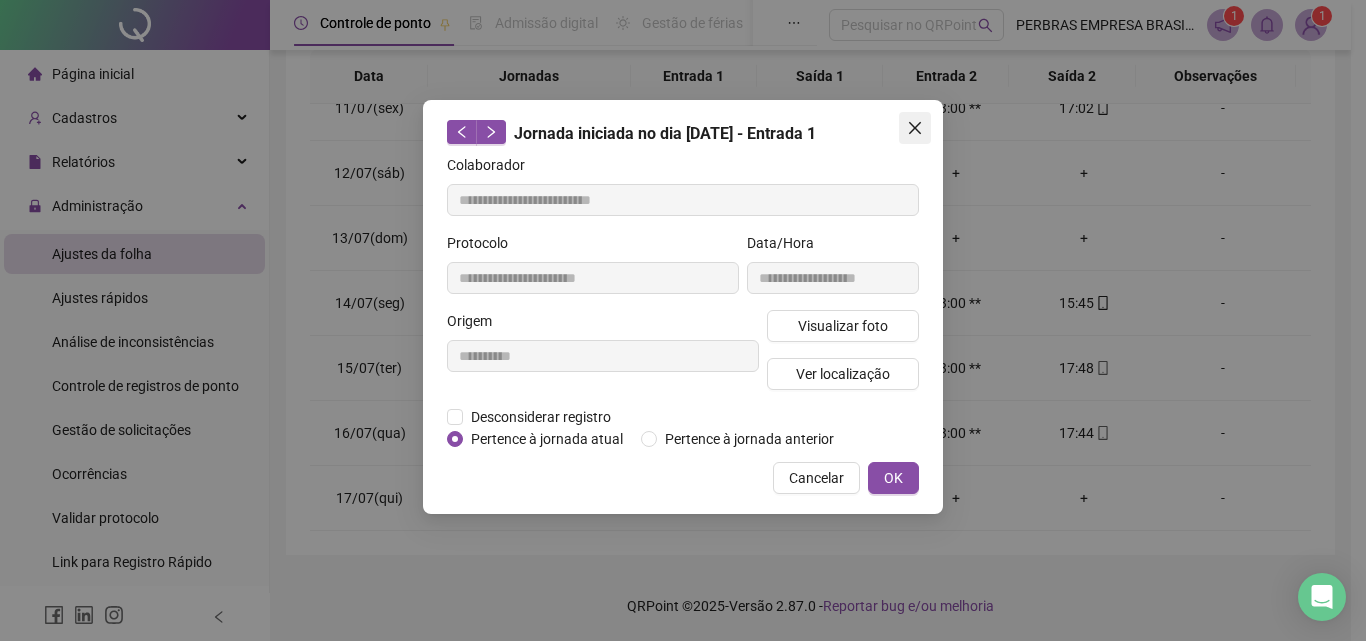 click 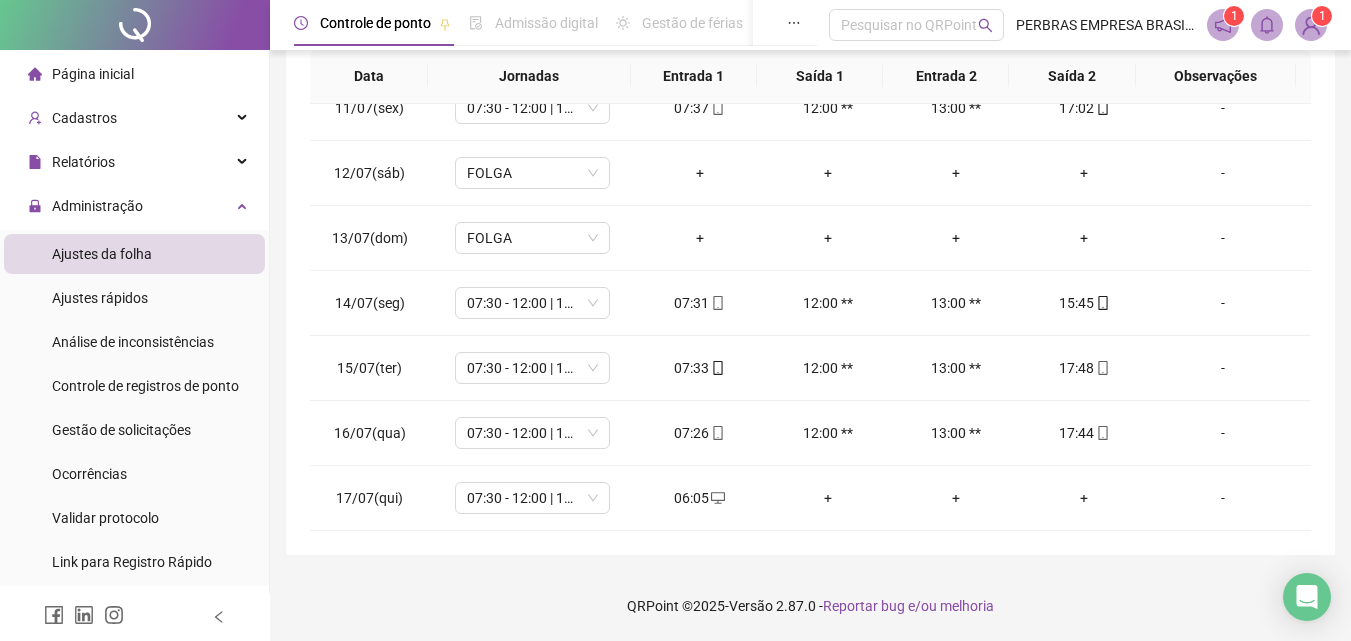 click on "Página inicial" at bounding box center [93, 74] 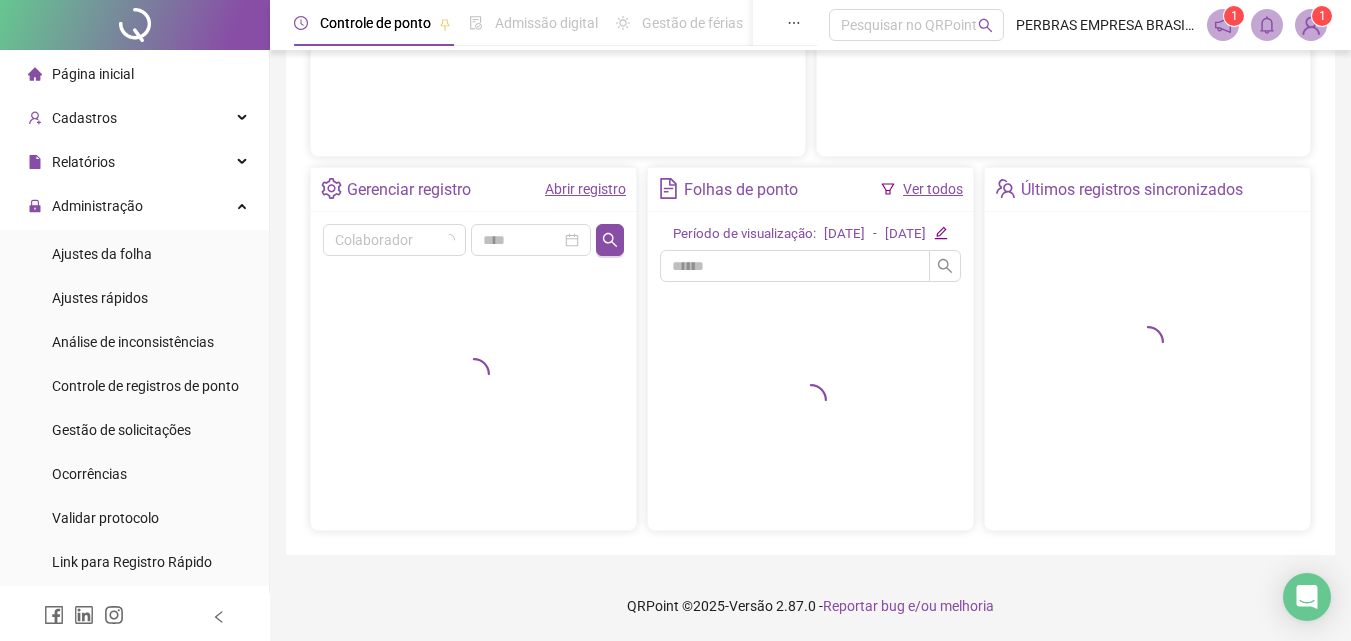 scroll, scrollTop: 342, scrollLeft: 0, axis: vertical 